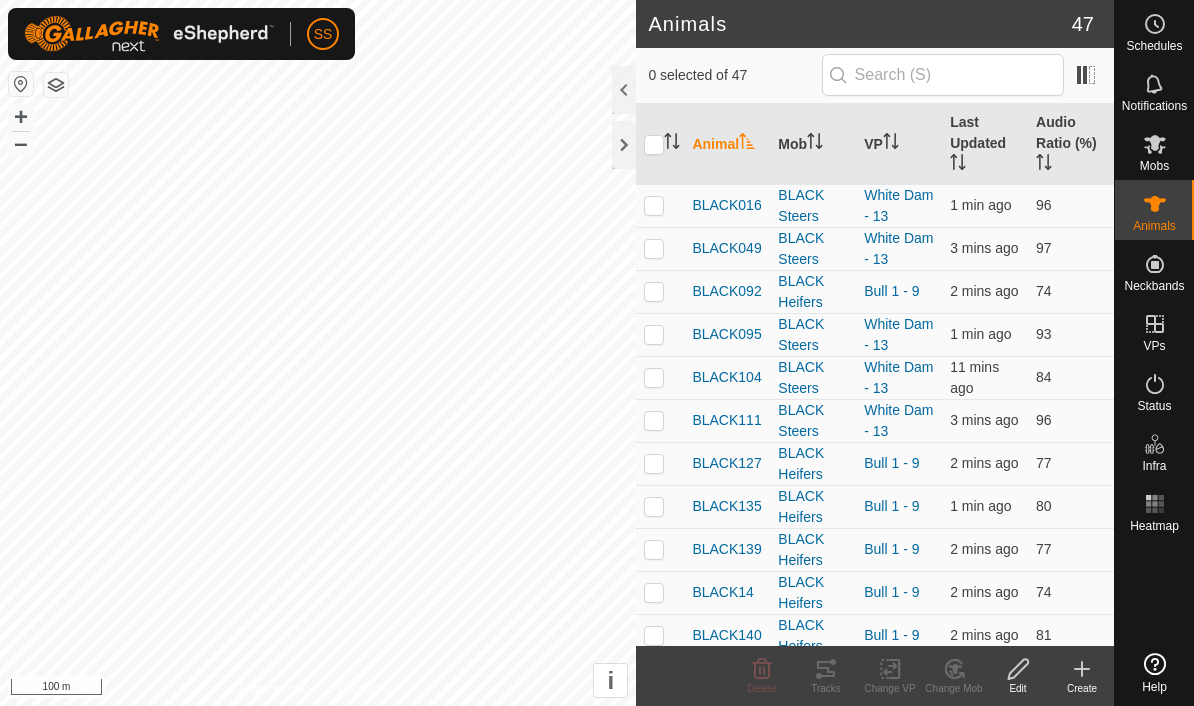 scroll, scrollTop: 0, scrollLeft: 0, axis: both 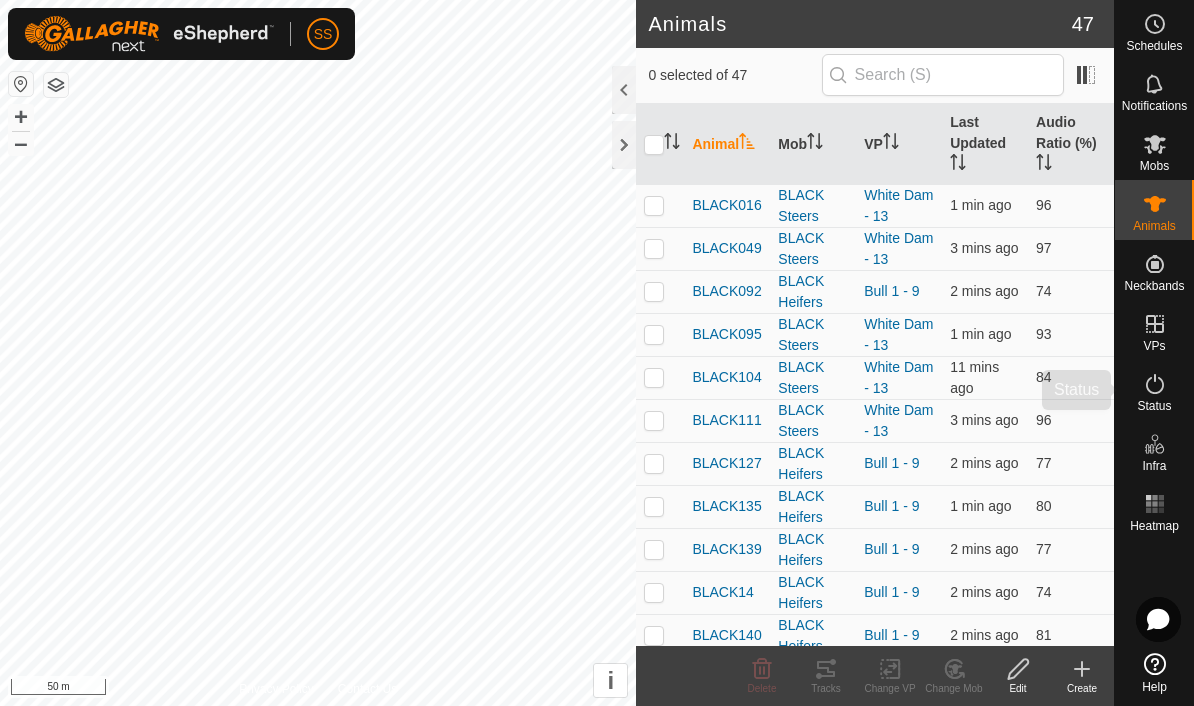 click 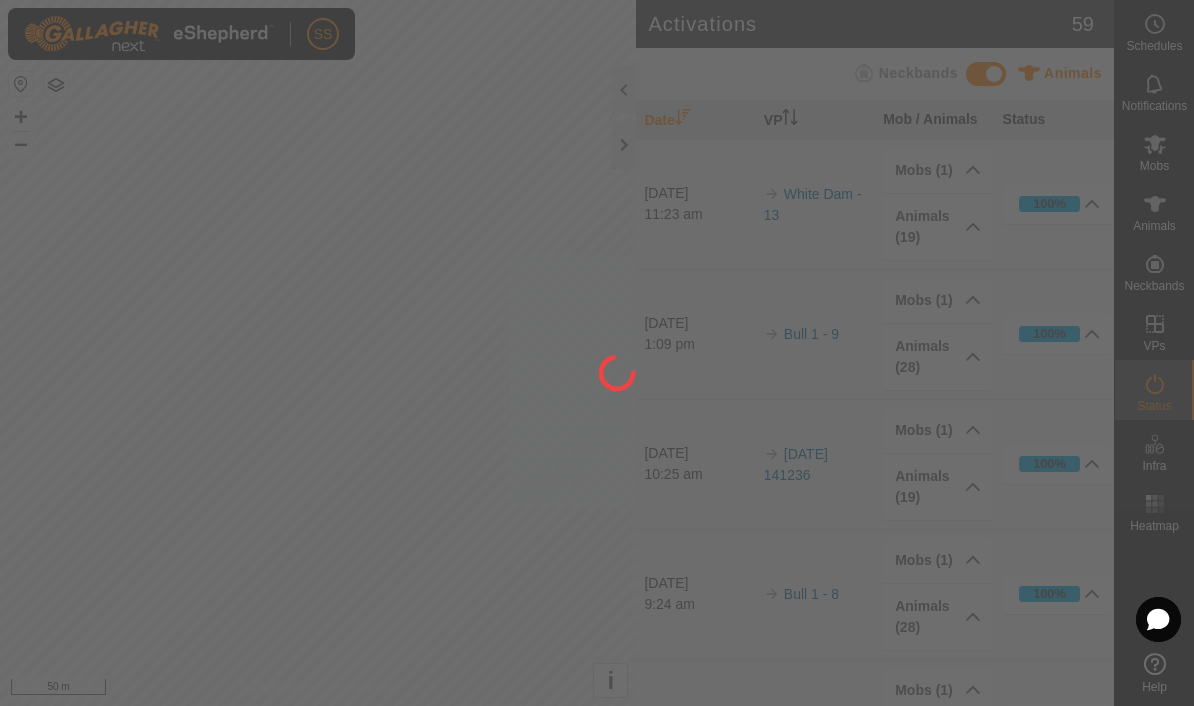 click 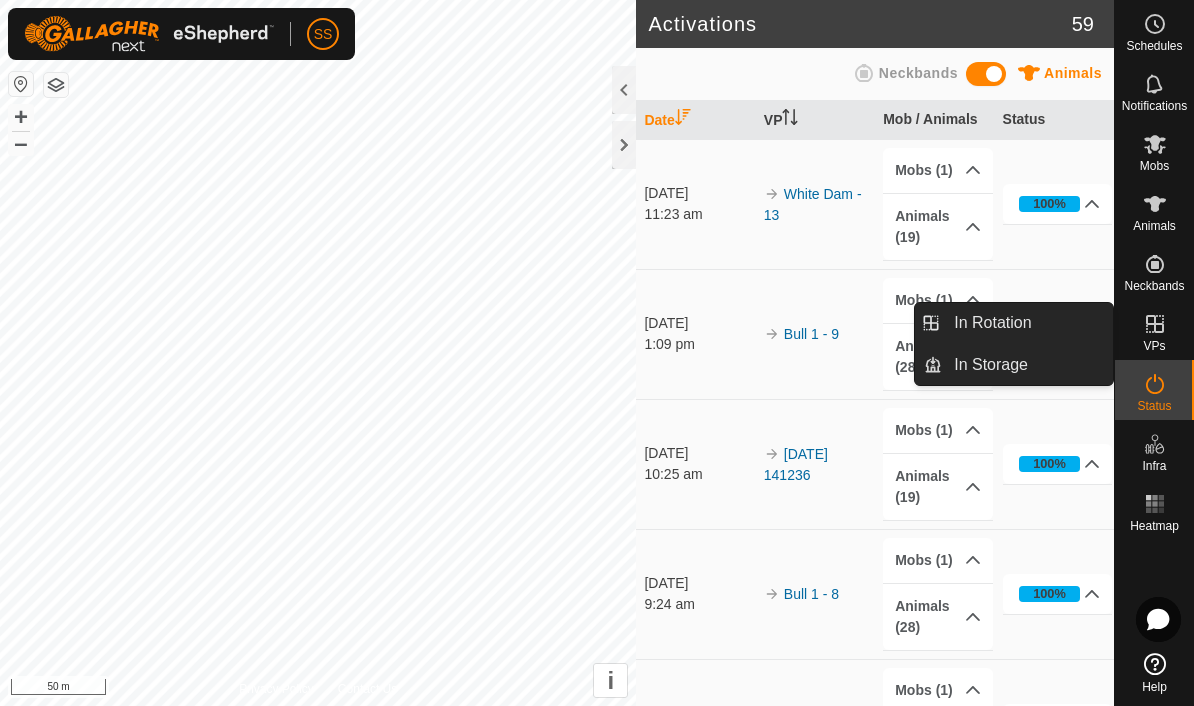 click on "In Rotation" at bounding box center (1027, 323) 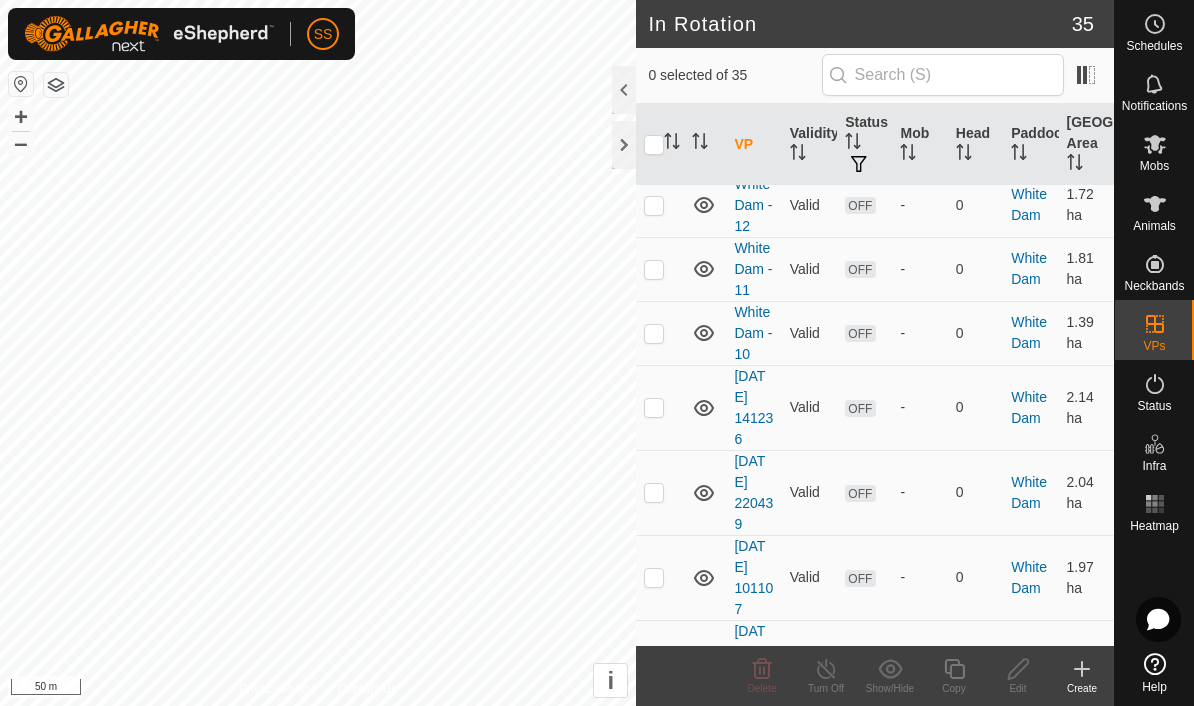 scroll, scrollTop: 1626, scrollLeft: 0, axis: vertical 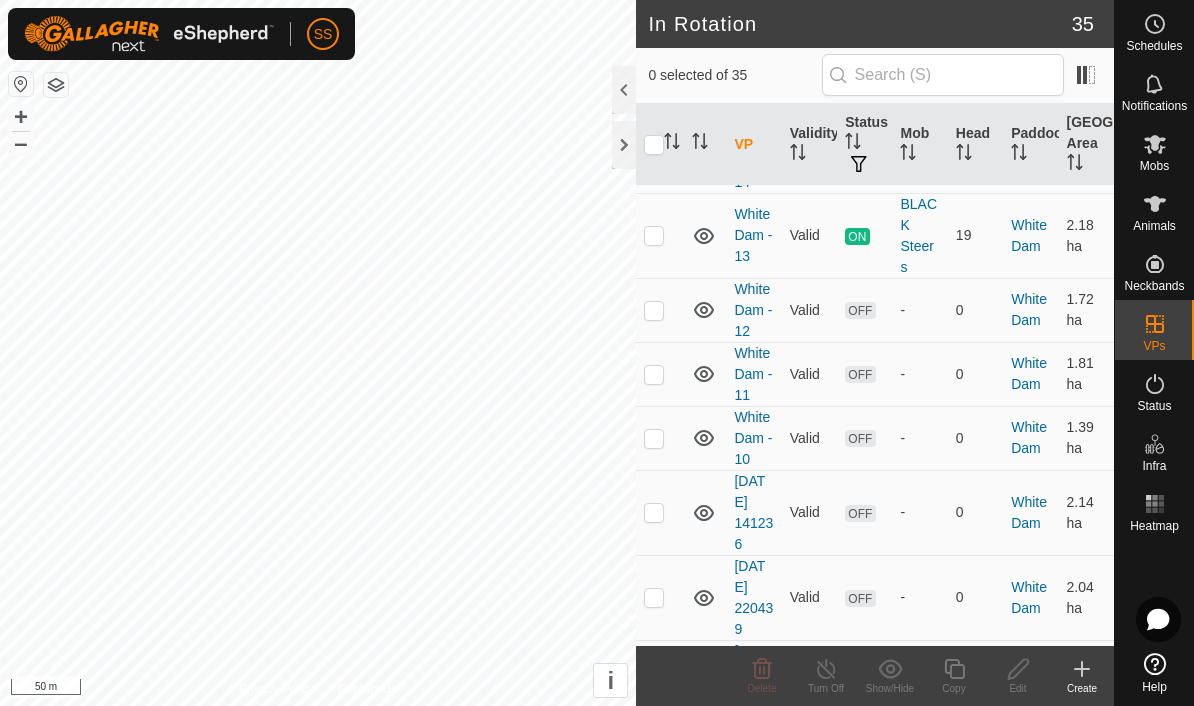 click at bounding box center (660, 235) 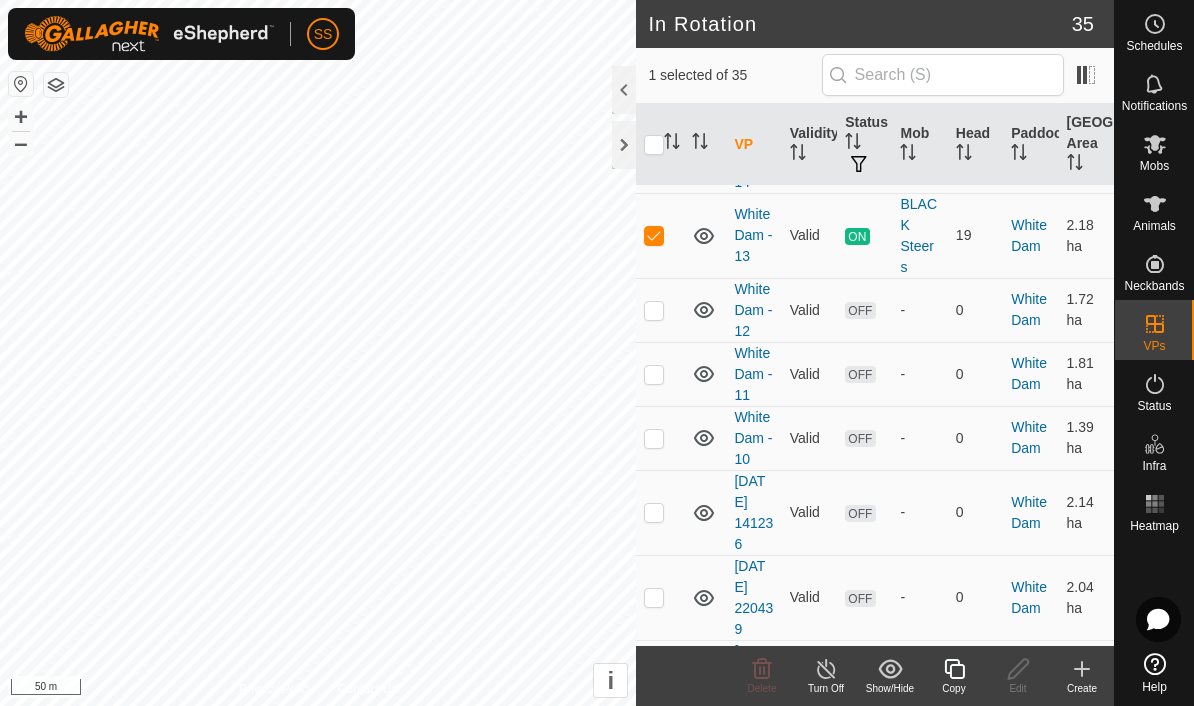 click 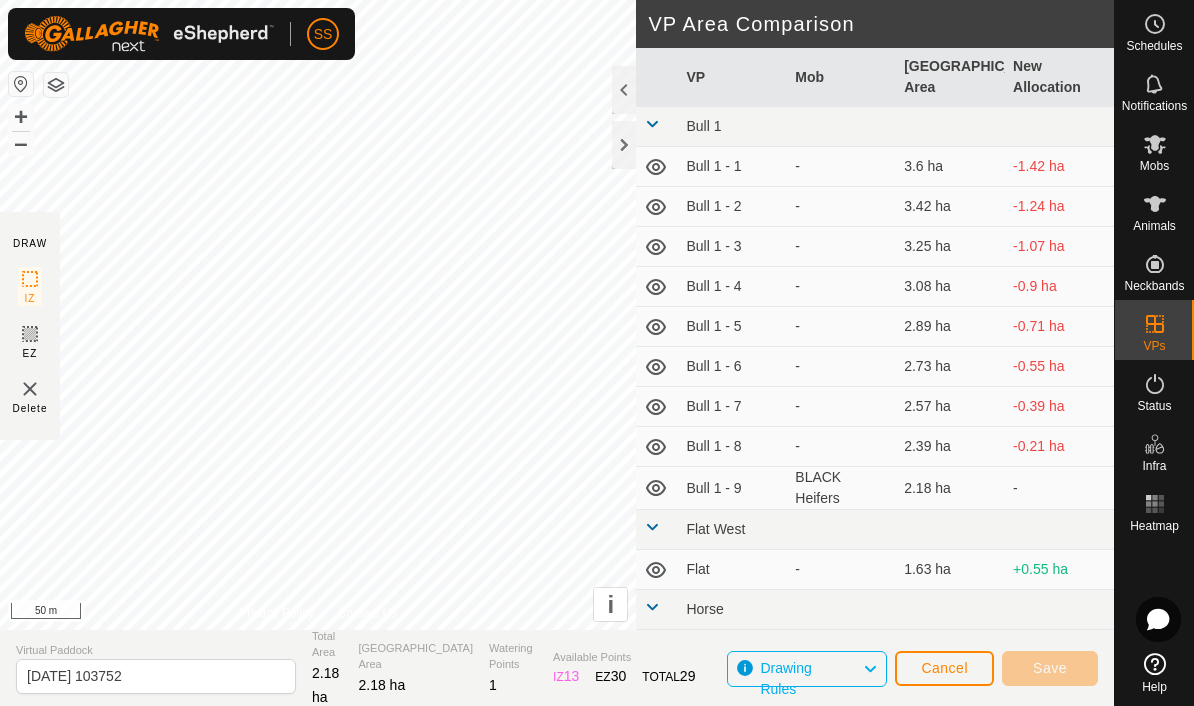 click on "Cancel" 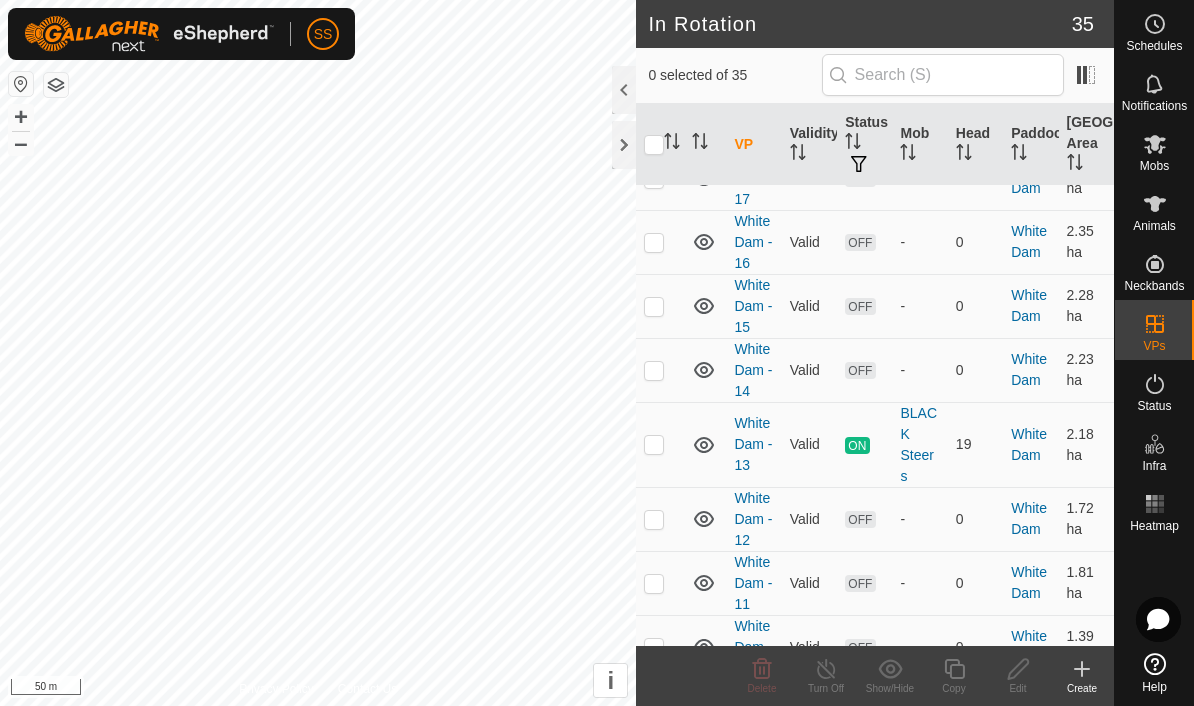 scroll, scrollTop: 1413, scrollLeft: 0, axis: vertical 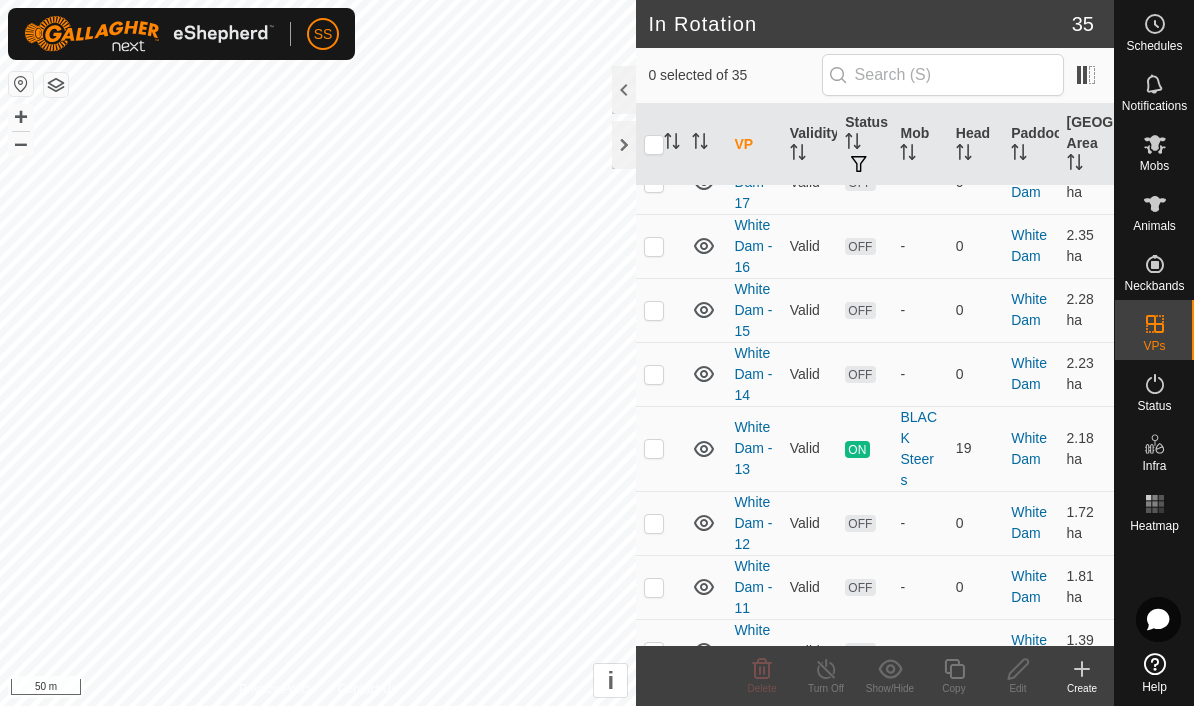 click at bounding box center (654, 374) 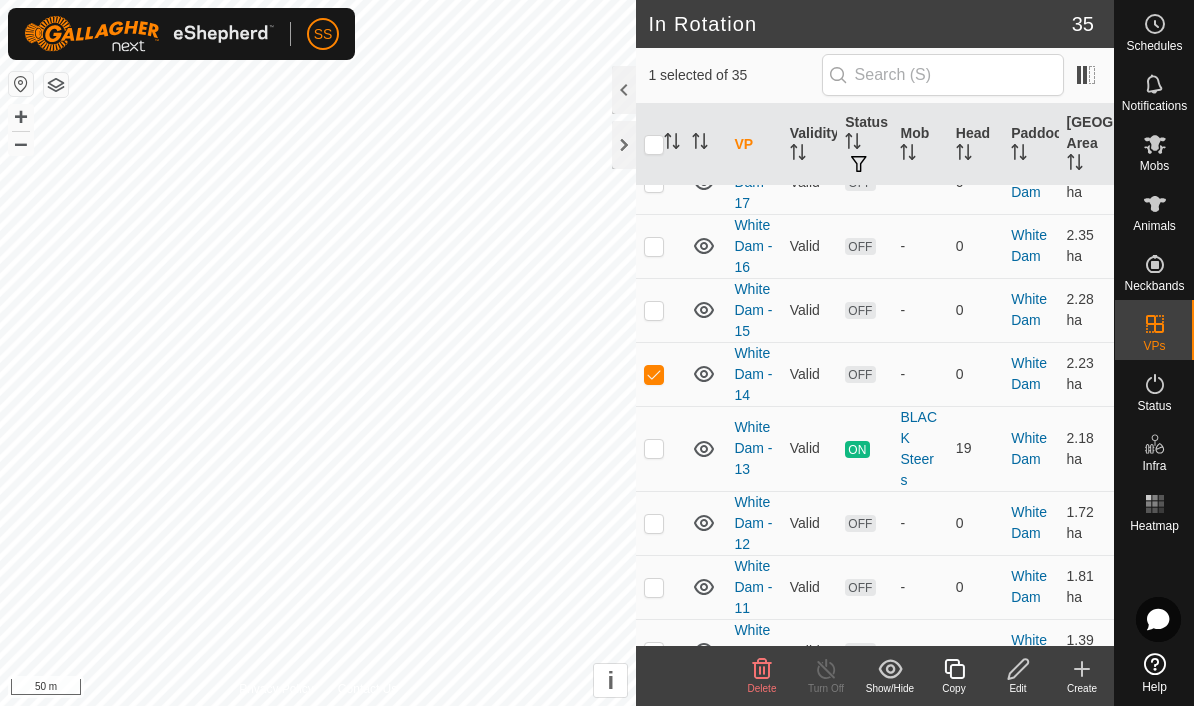 click 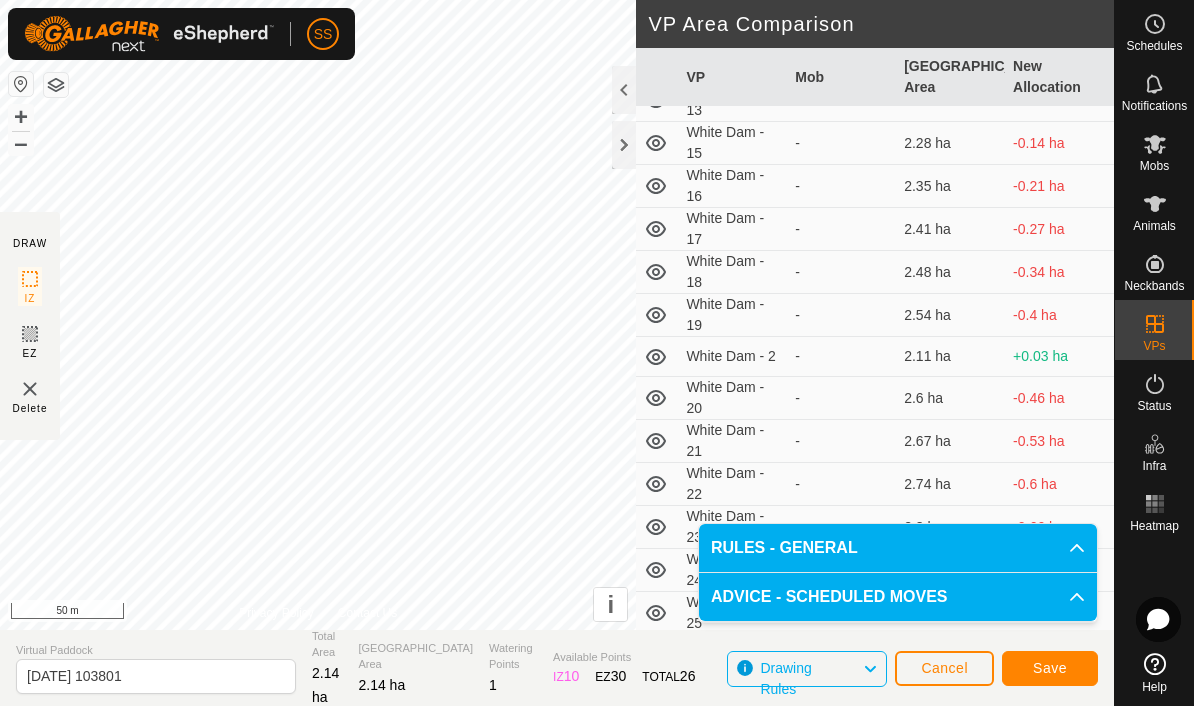 scroll, scrollTop: 1021, scrollLeft: 0, axis: vertical 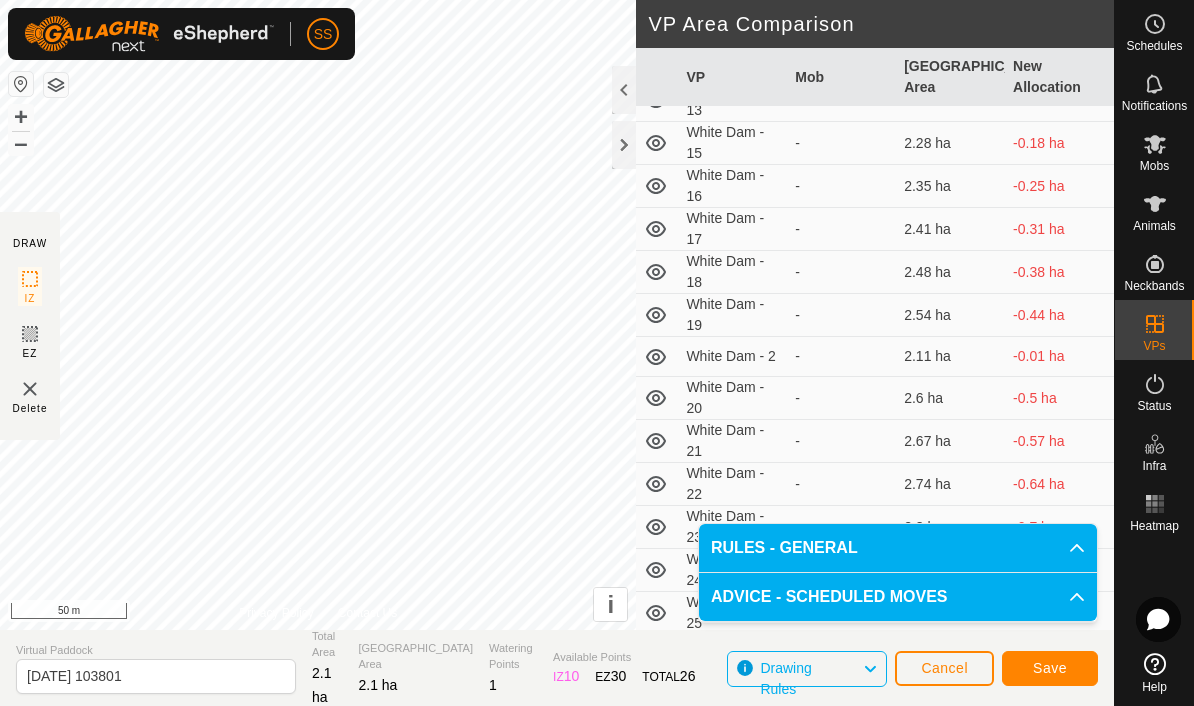 click on "Save" 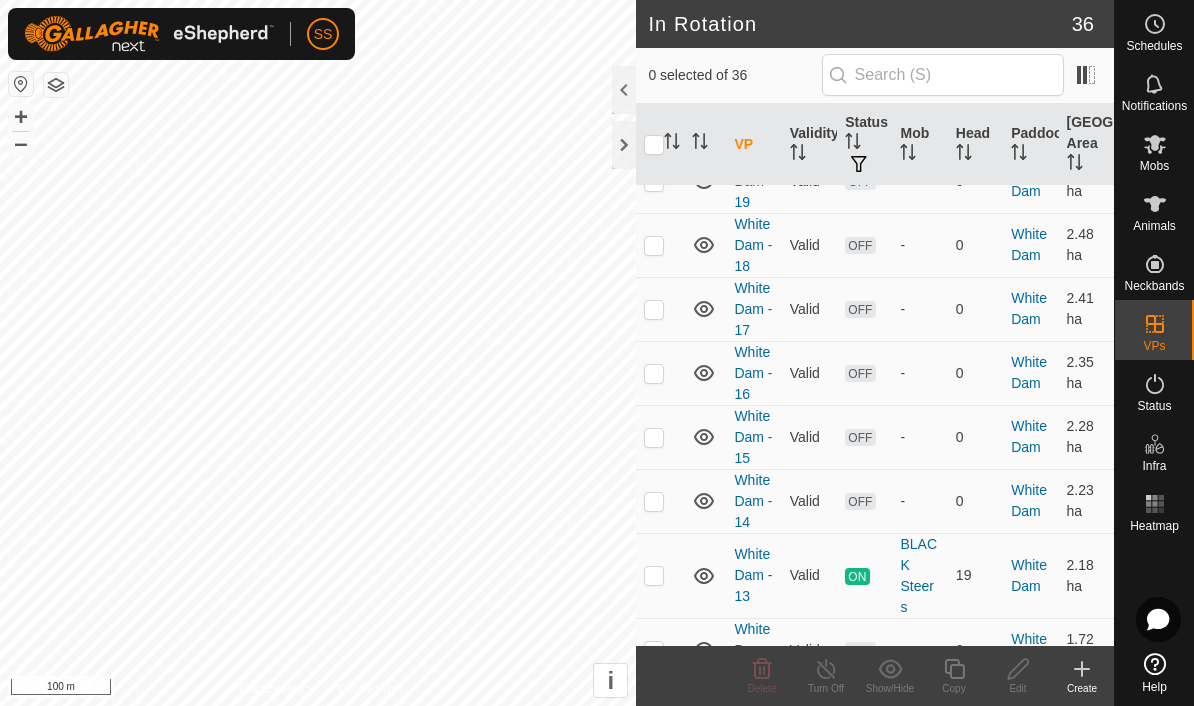 scroll, scrollTop: 1290, scrollLeft: 0, axis: vertical 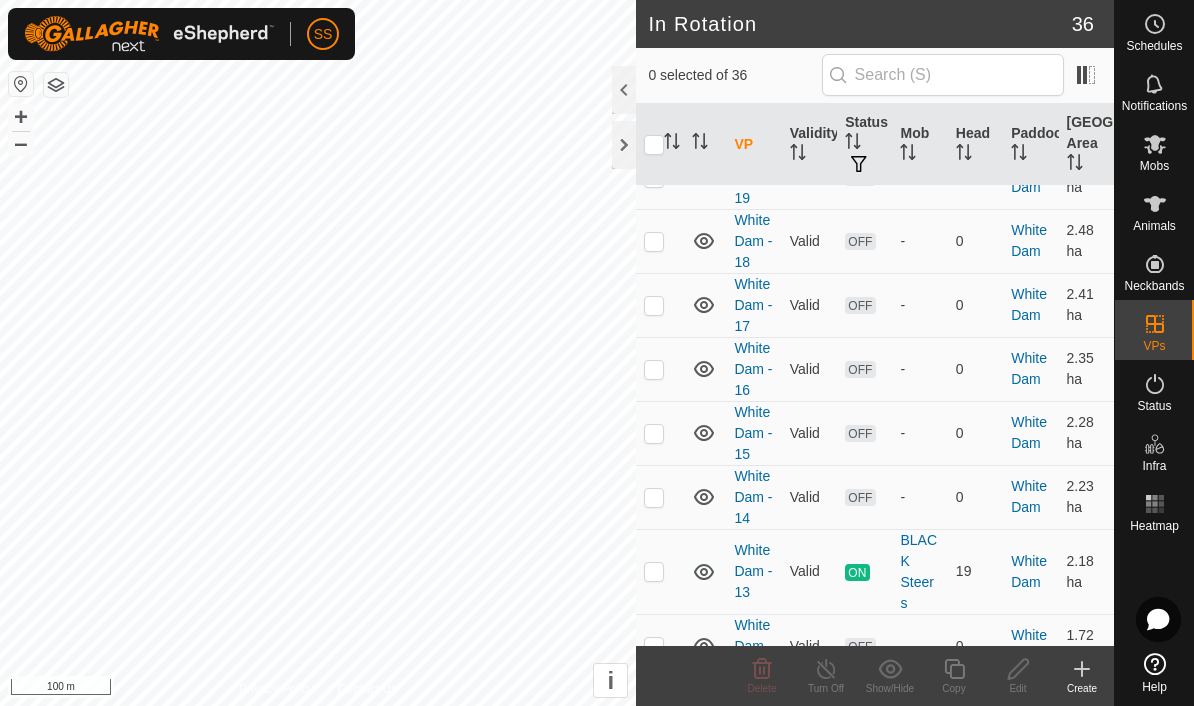 click at bounding box center (654, 497) 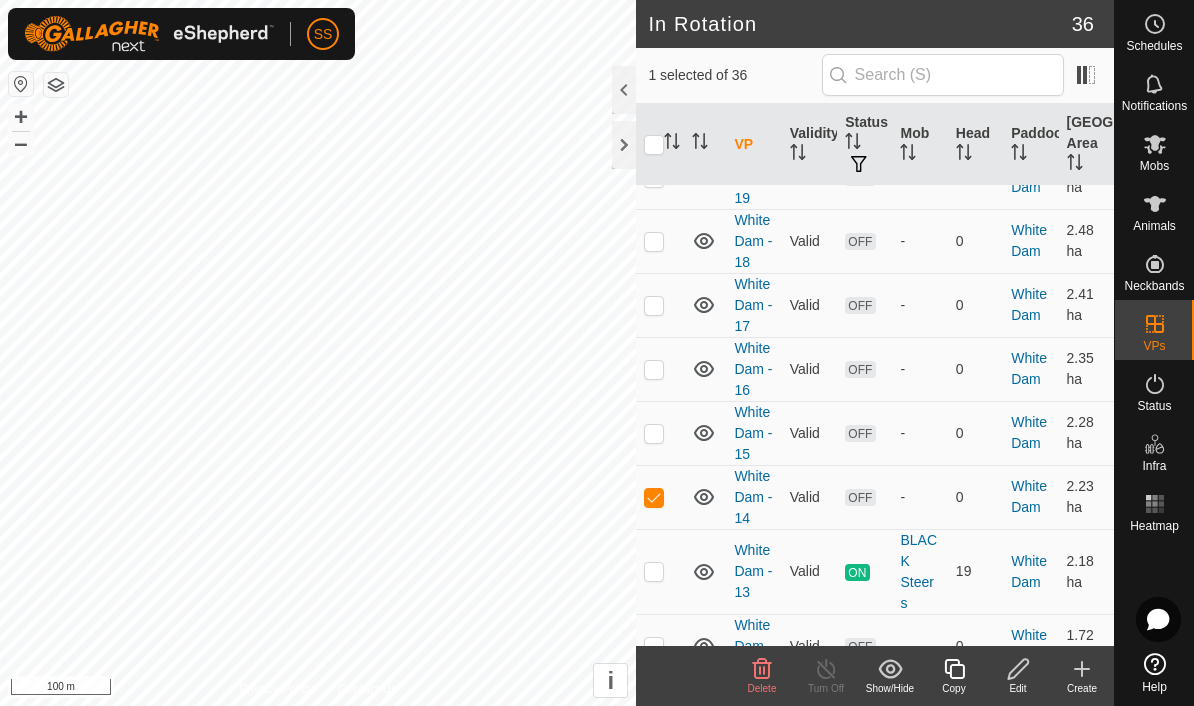 click 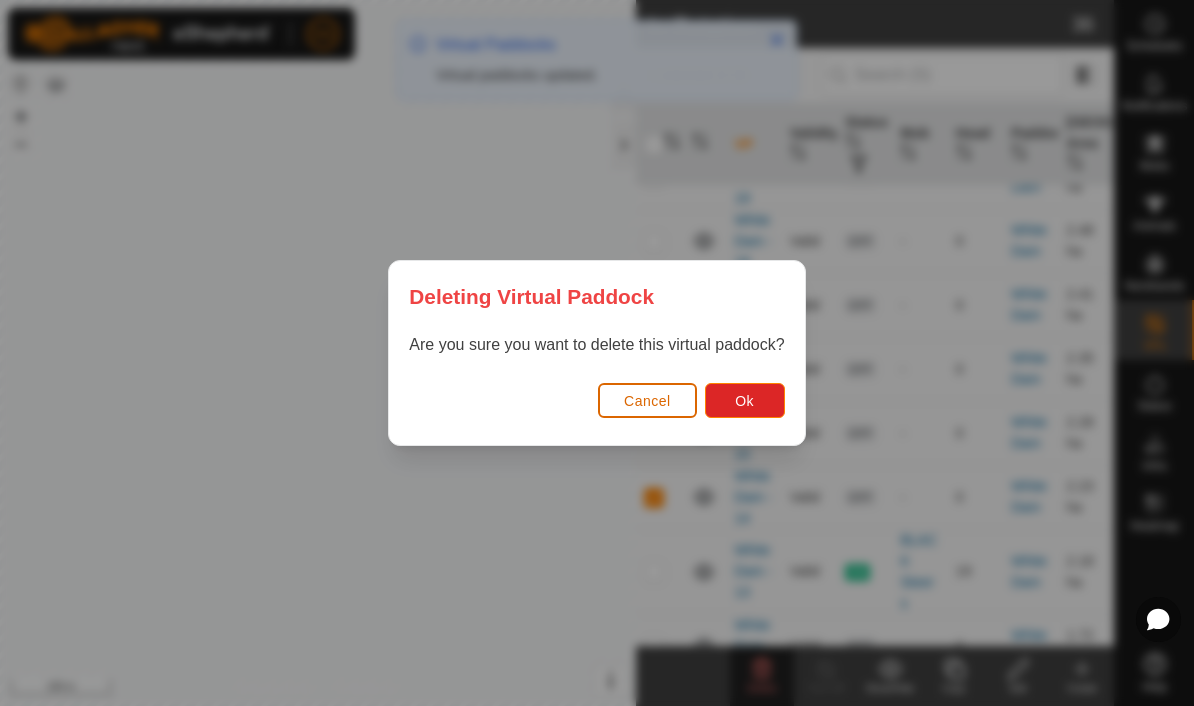 click on "Ok" at bounding box center (745, 400) 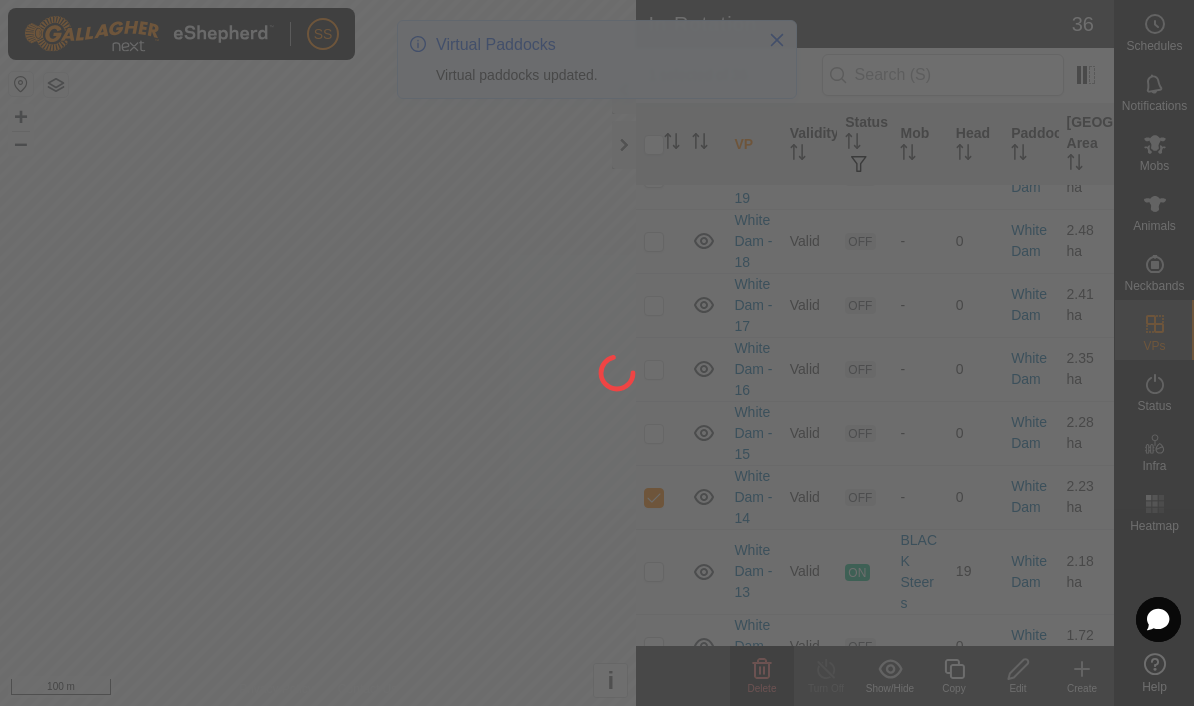 checkbox on "false" 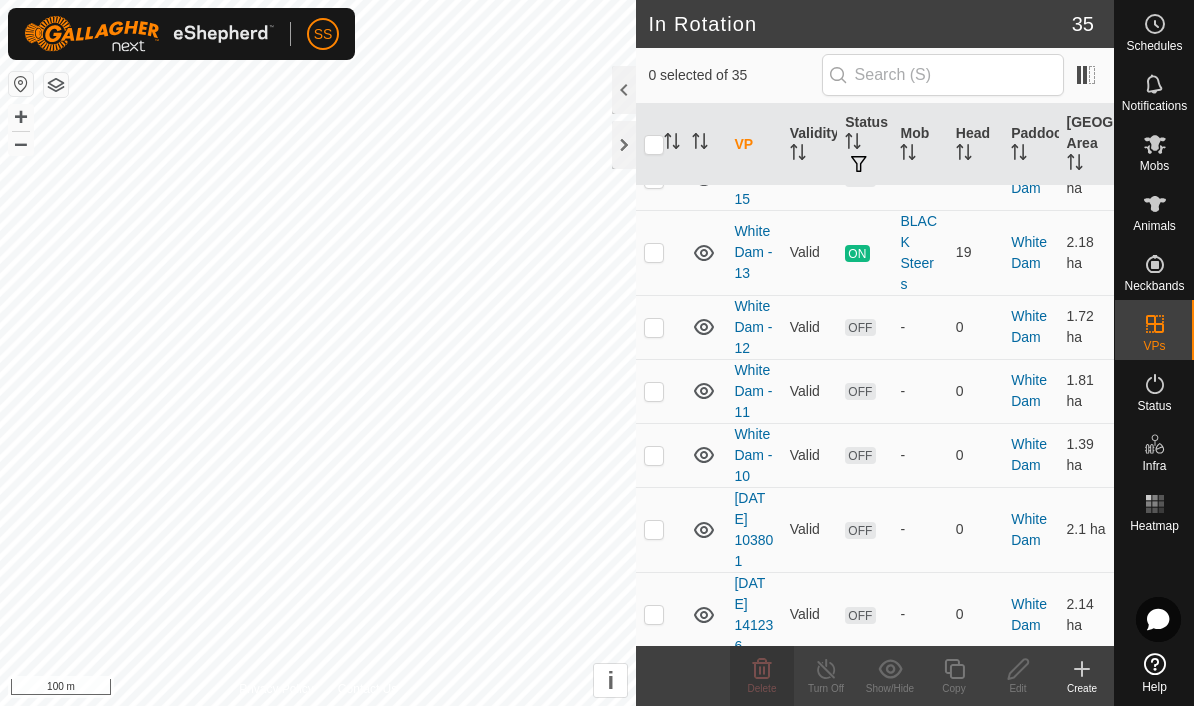 scroll, scrollTop: 1546, scrollLeft: 0, axis: vertical 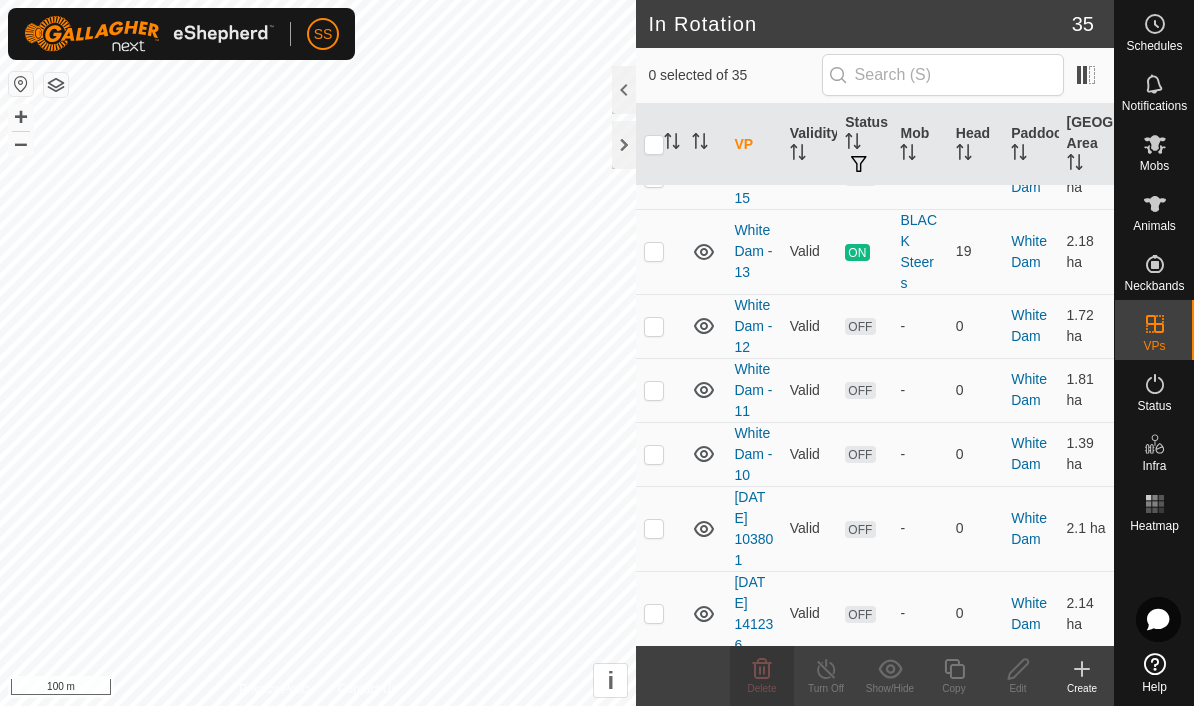 click at bounding box center [654, 326] 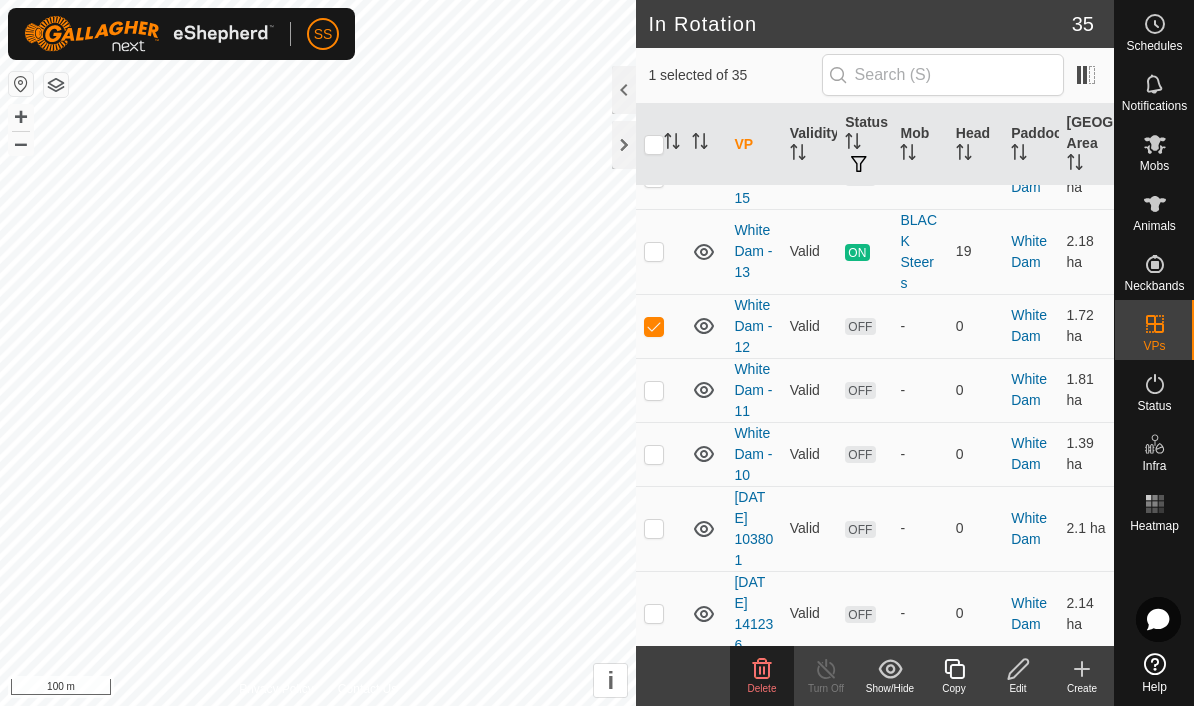 click at bounding box center (654, 326) 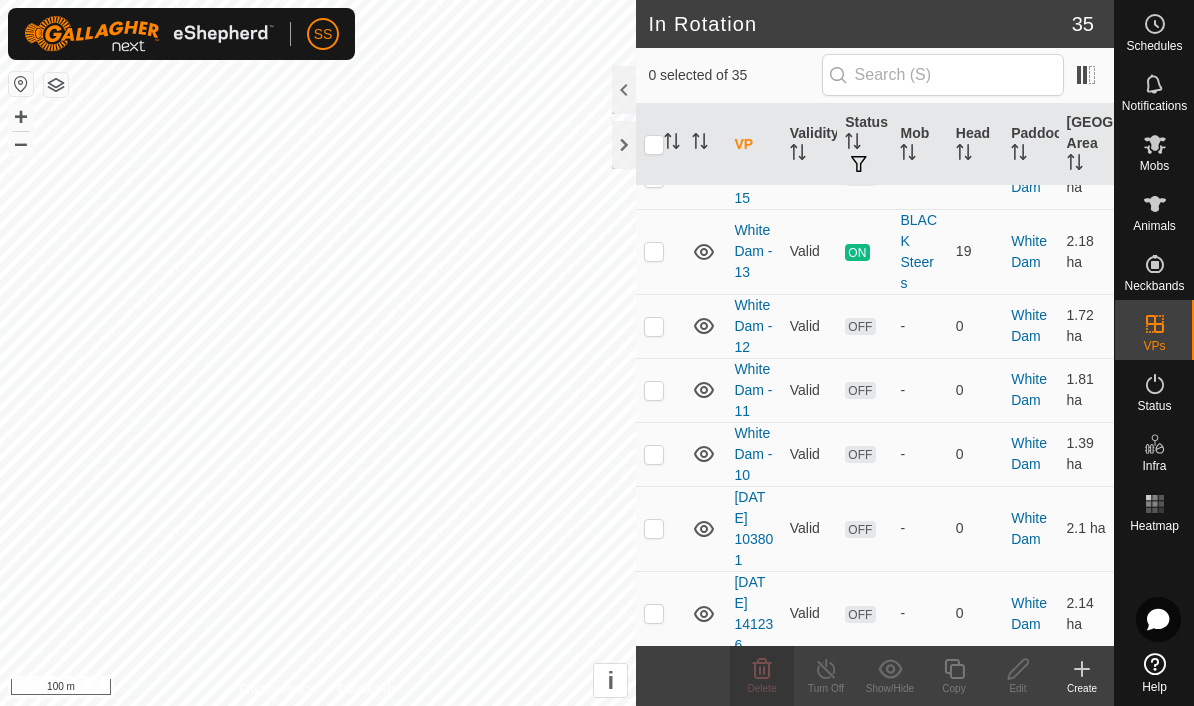 click at bounding box center [654, 390] 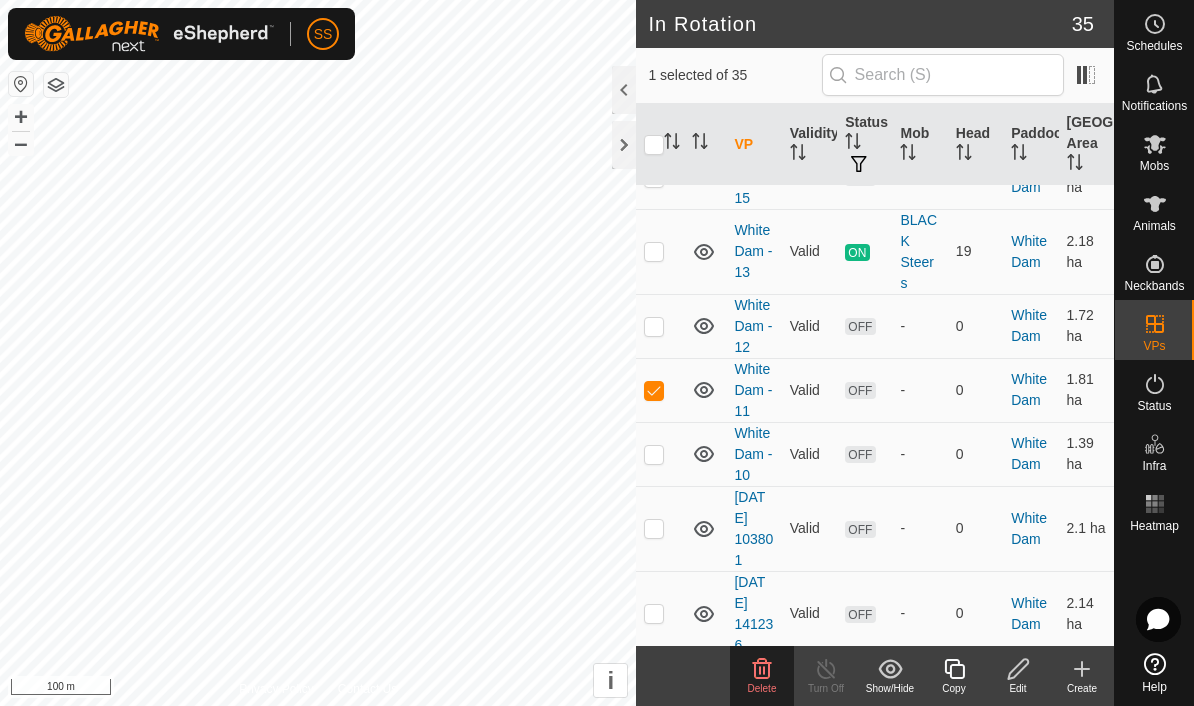 click at bounding box center (660, 390) 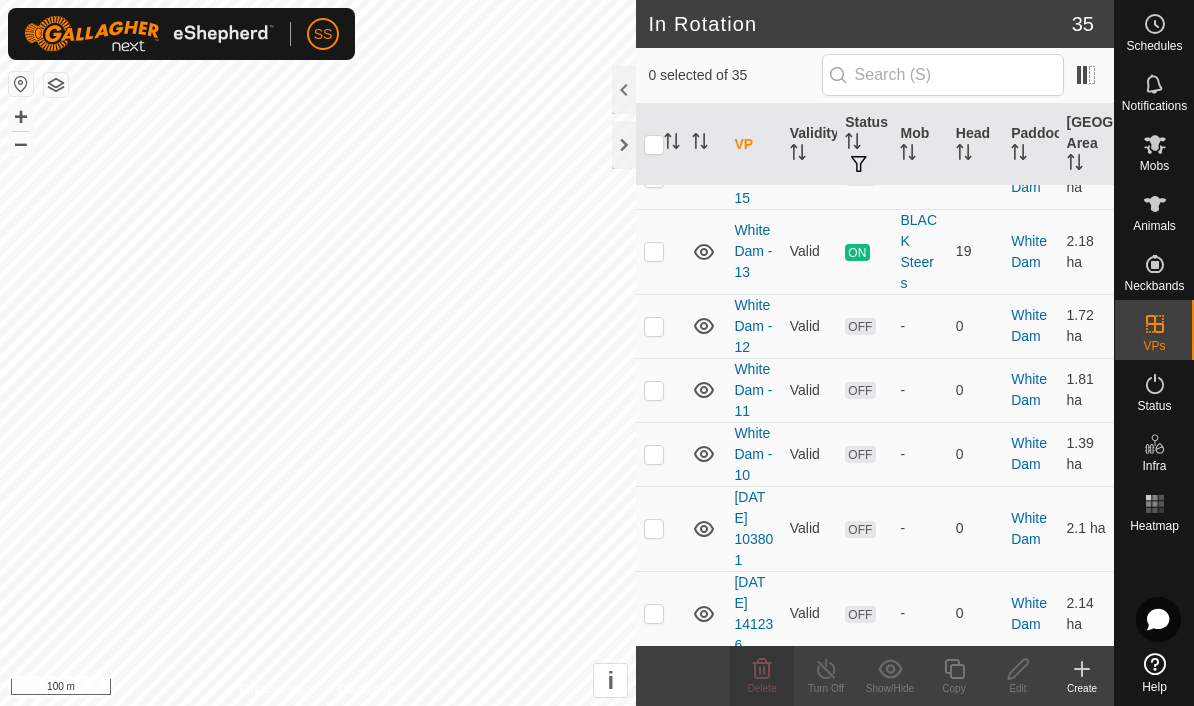 click at bounding box center [654, 454] 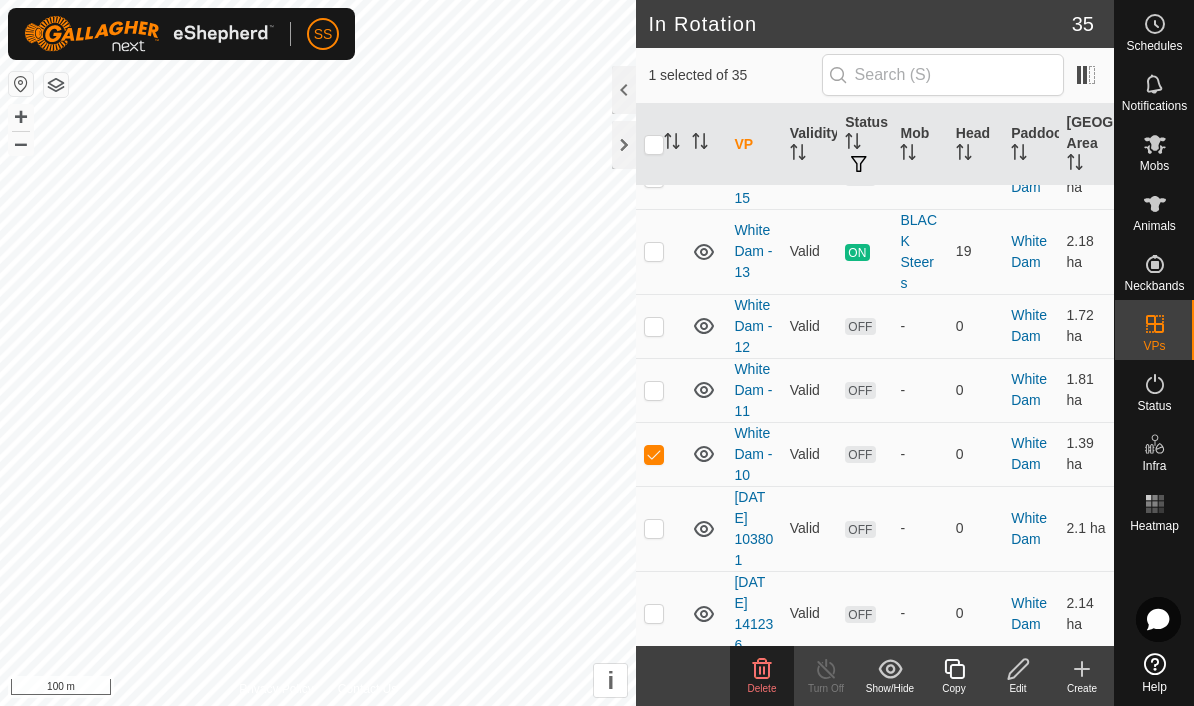 click at bounding box center (660, 454) 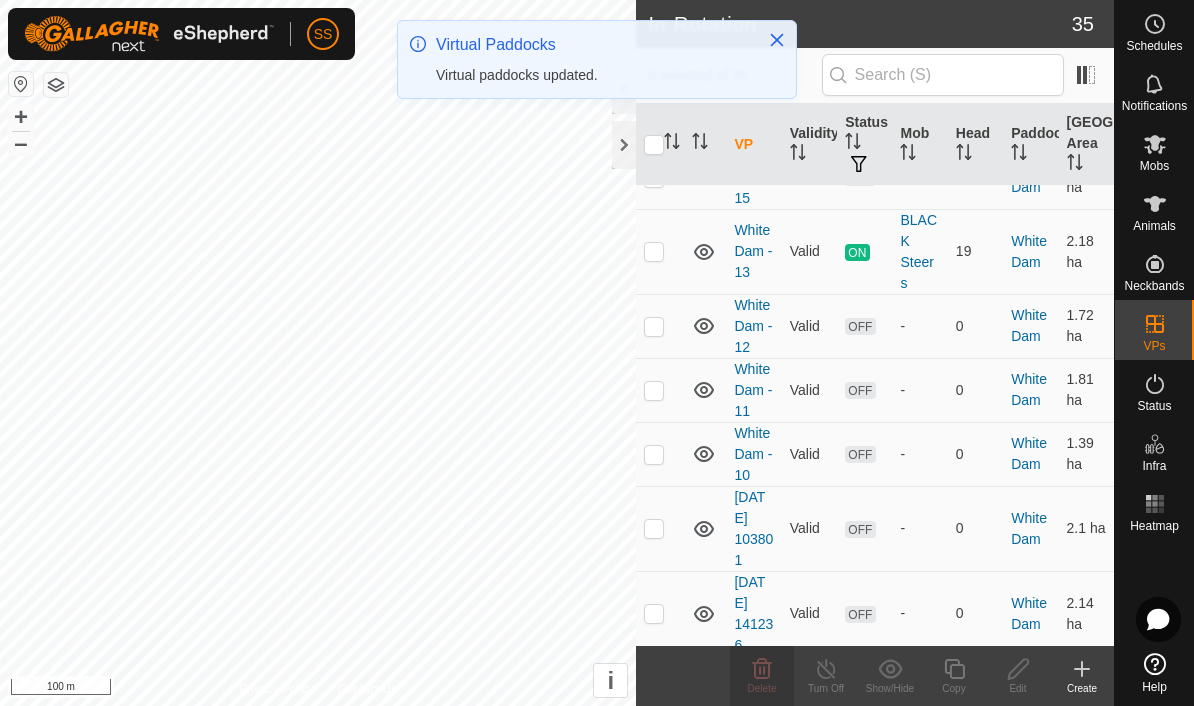 click at bounding box center [654, 528] 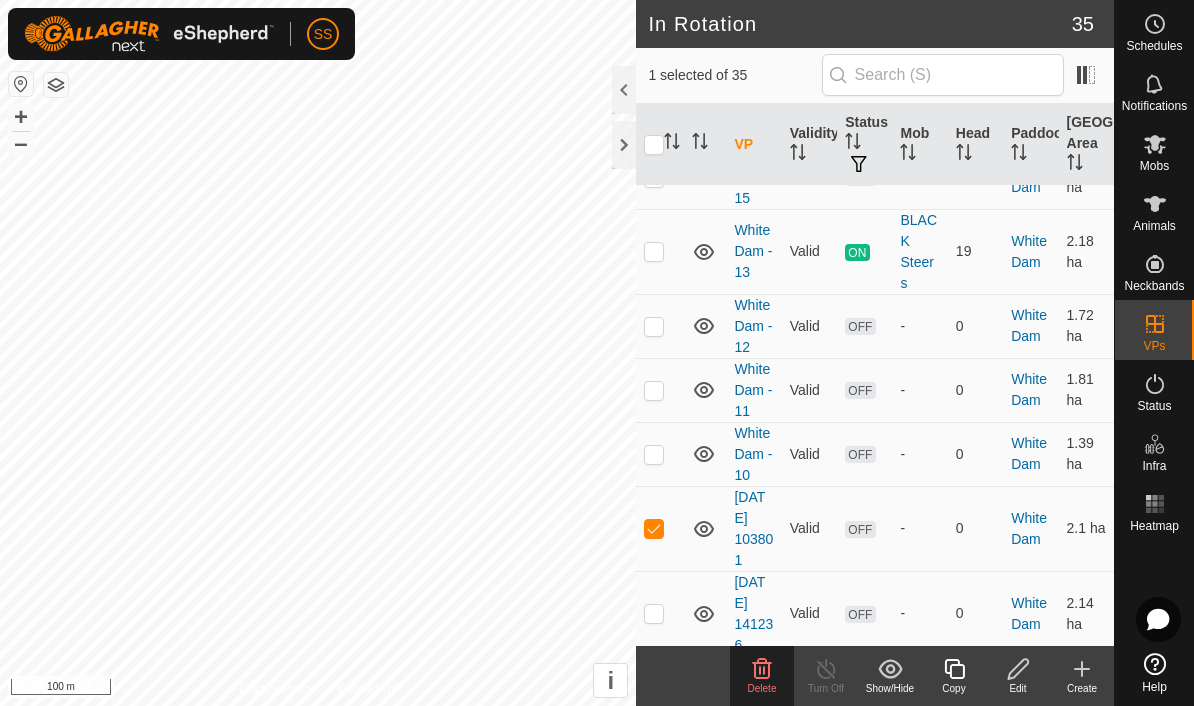 click 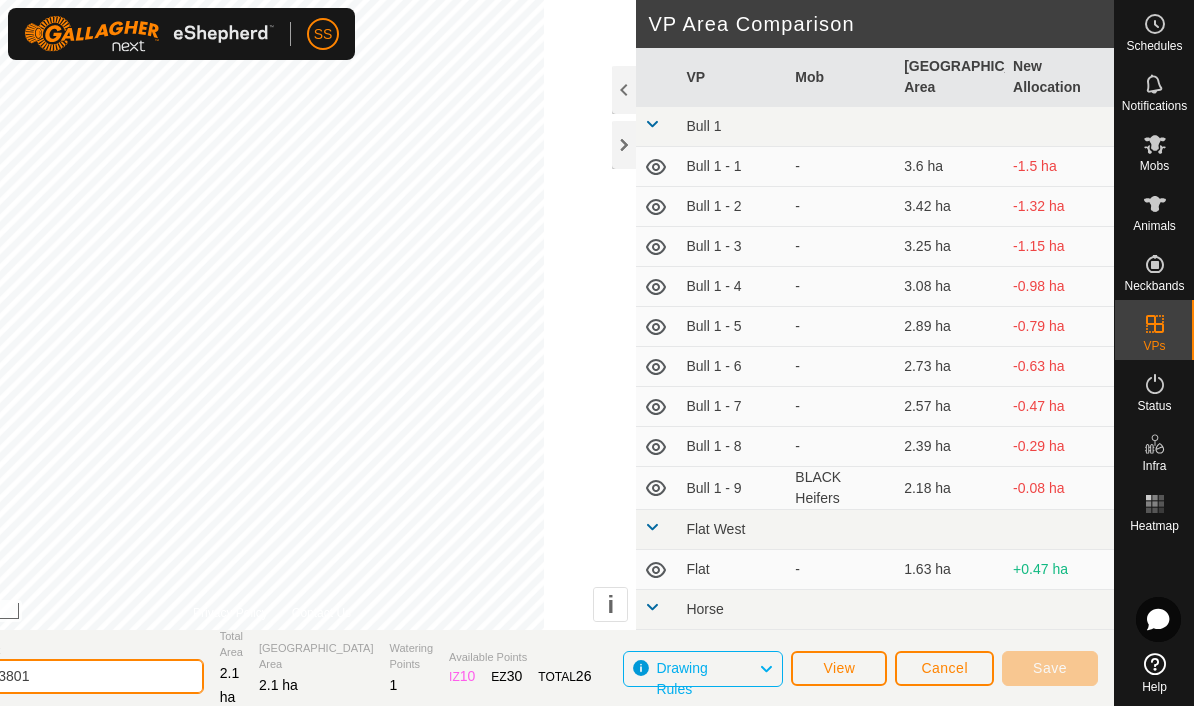 click on "[DATE] 103801" 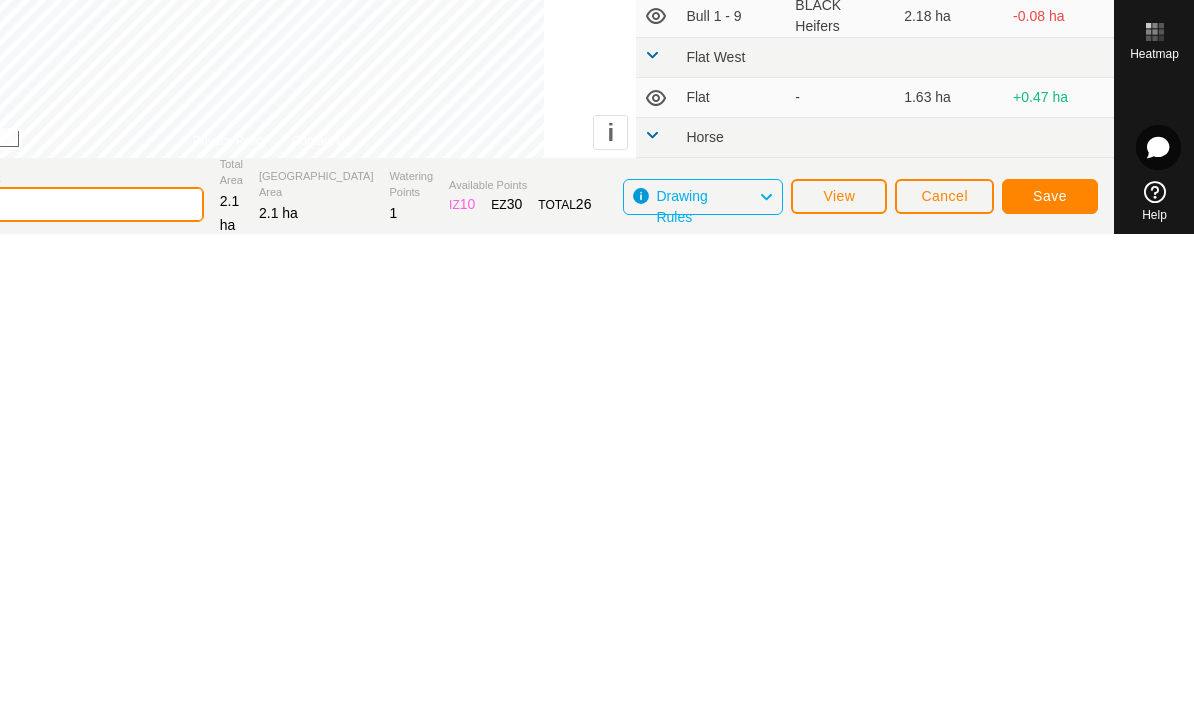 type on "2" 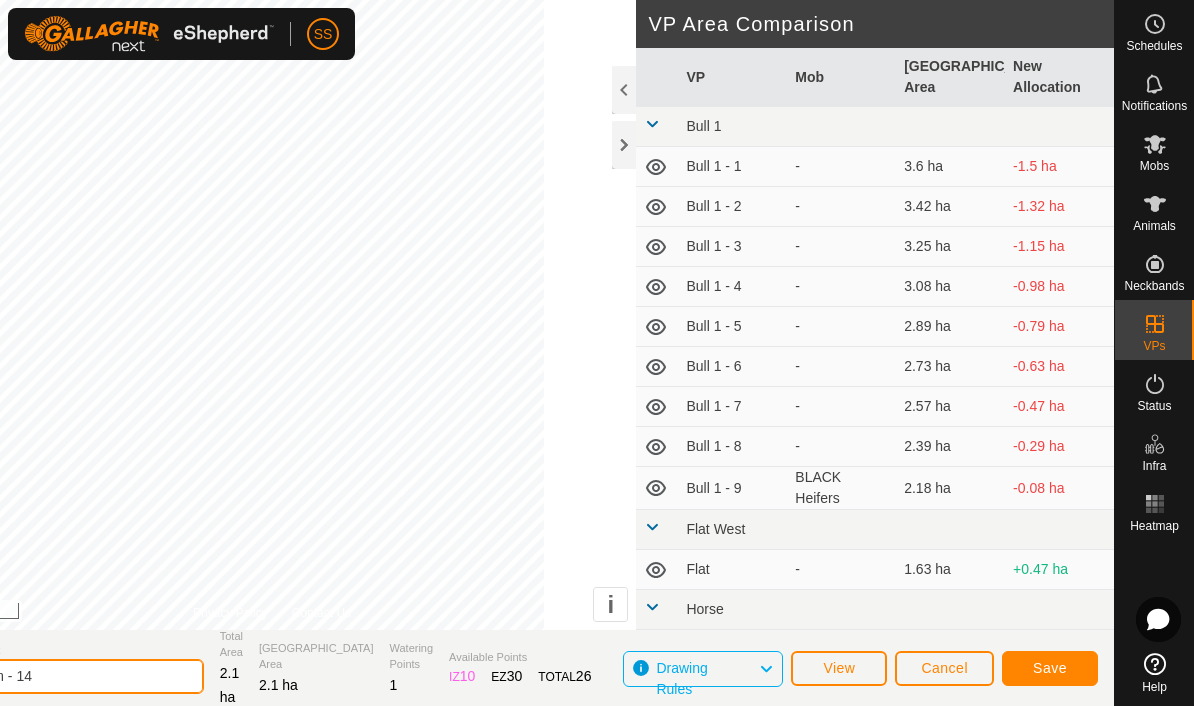 type on "White Dam - 14" 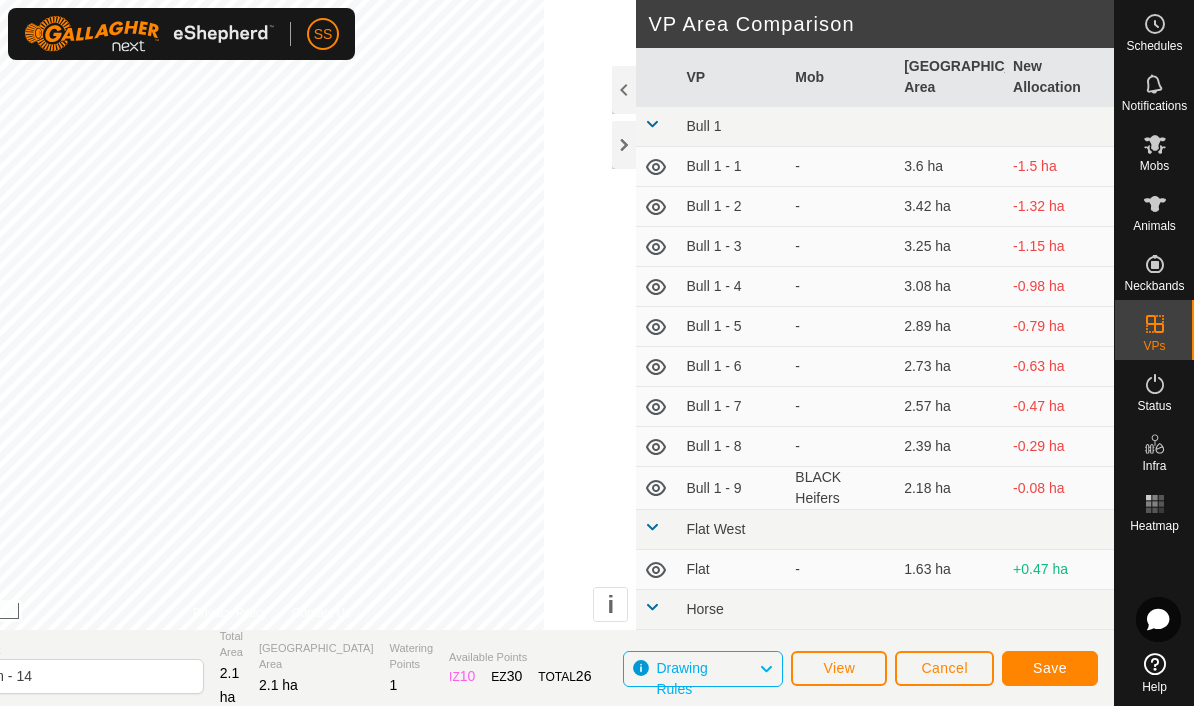 click on "Save" 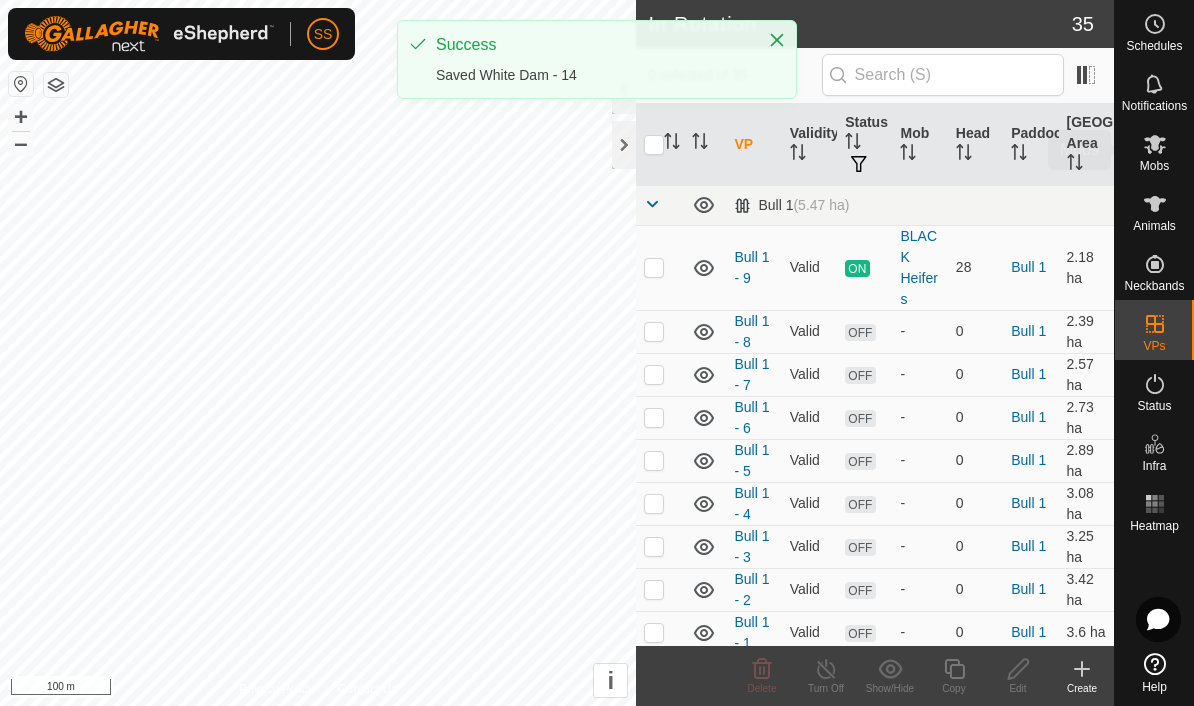 click on "Mobs" at bounding box center [1154, 150] 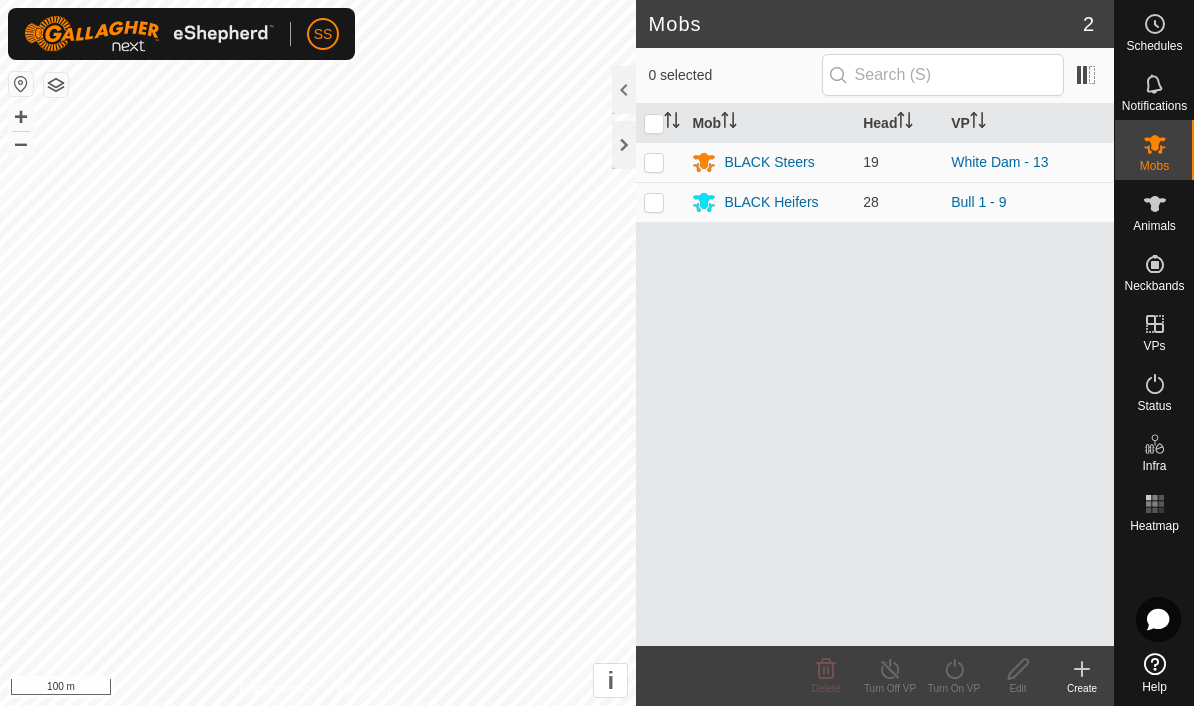 click at bounding box center [654, 202] 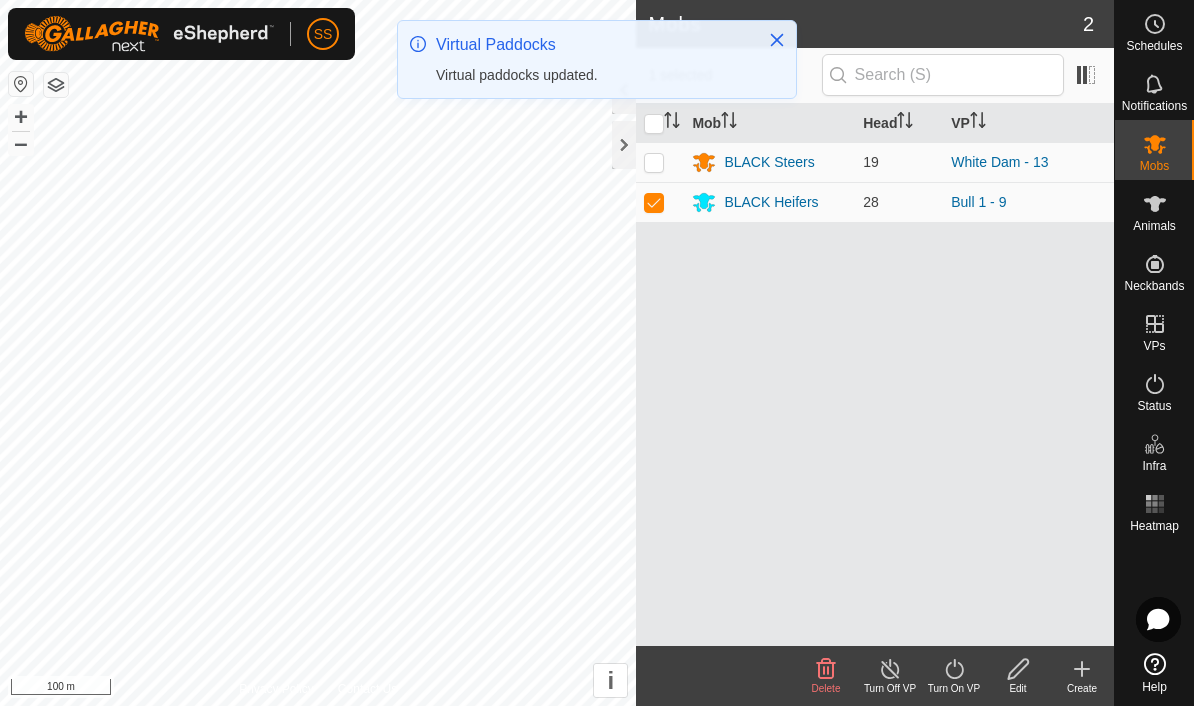 click at bounding box center [654, 202] 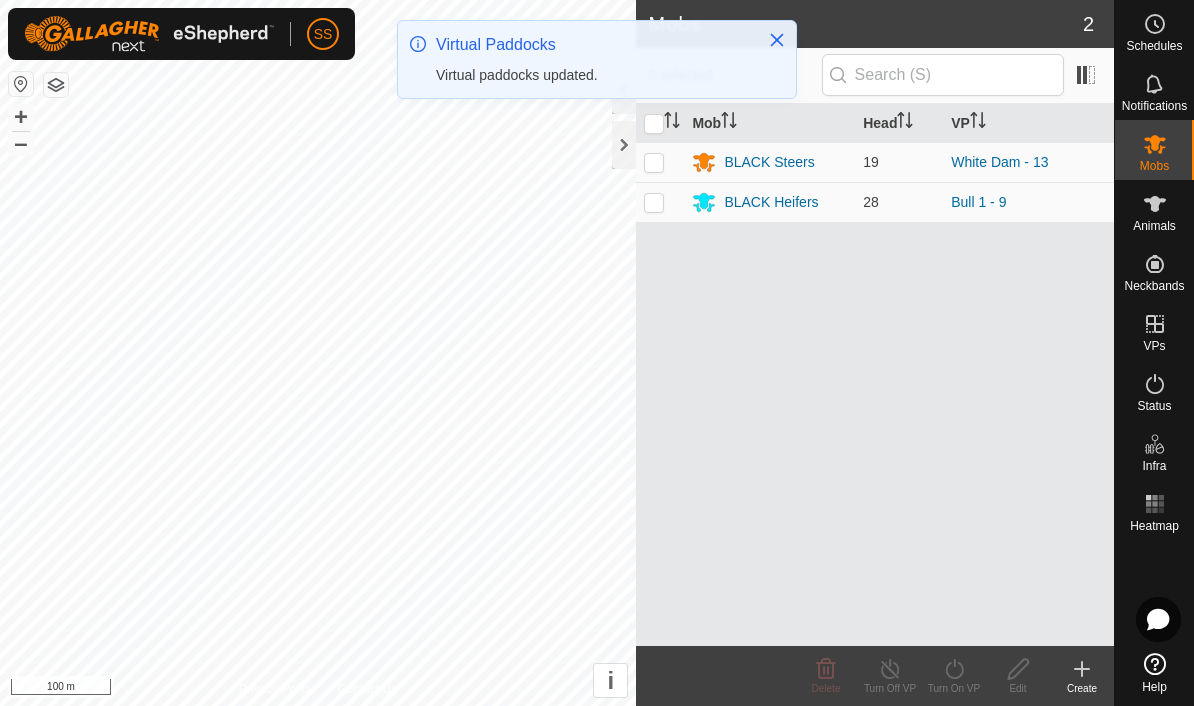 checkbox on "false" 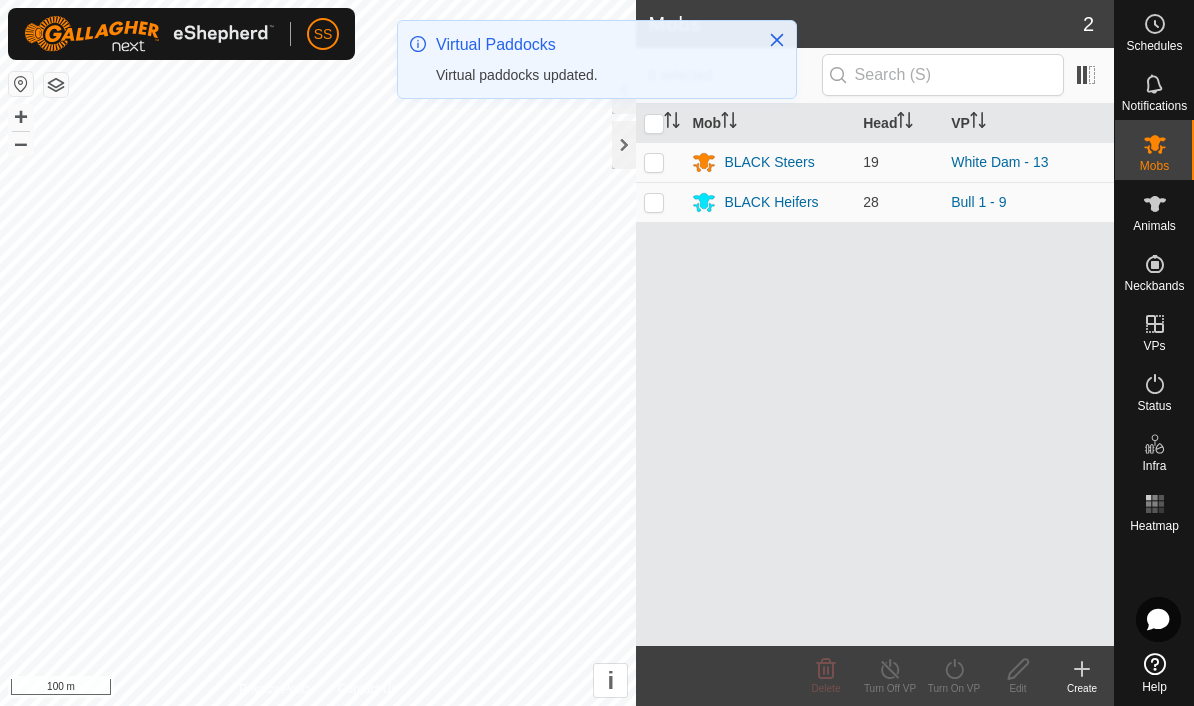 click at bounding box center [660, 162] 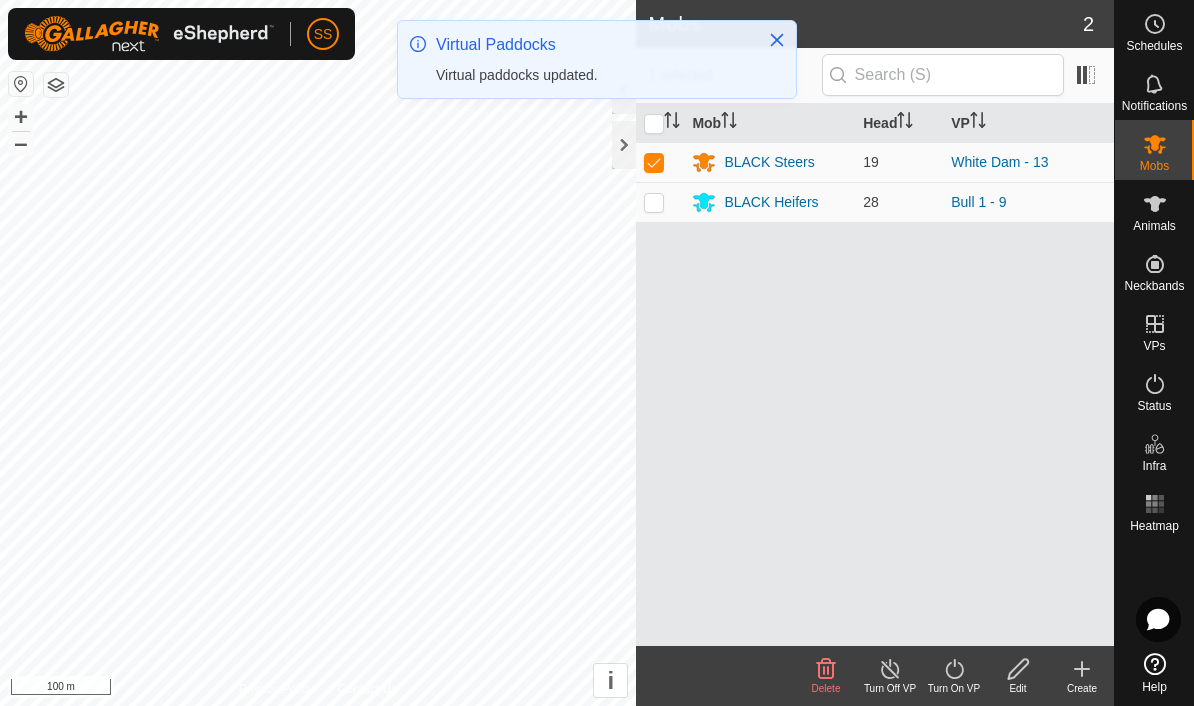 click 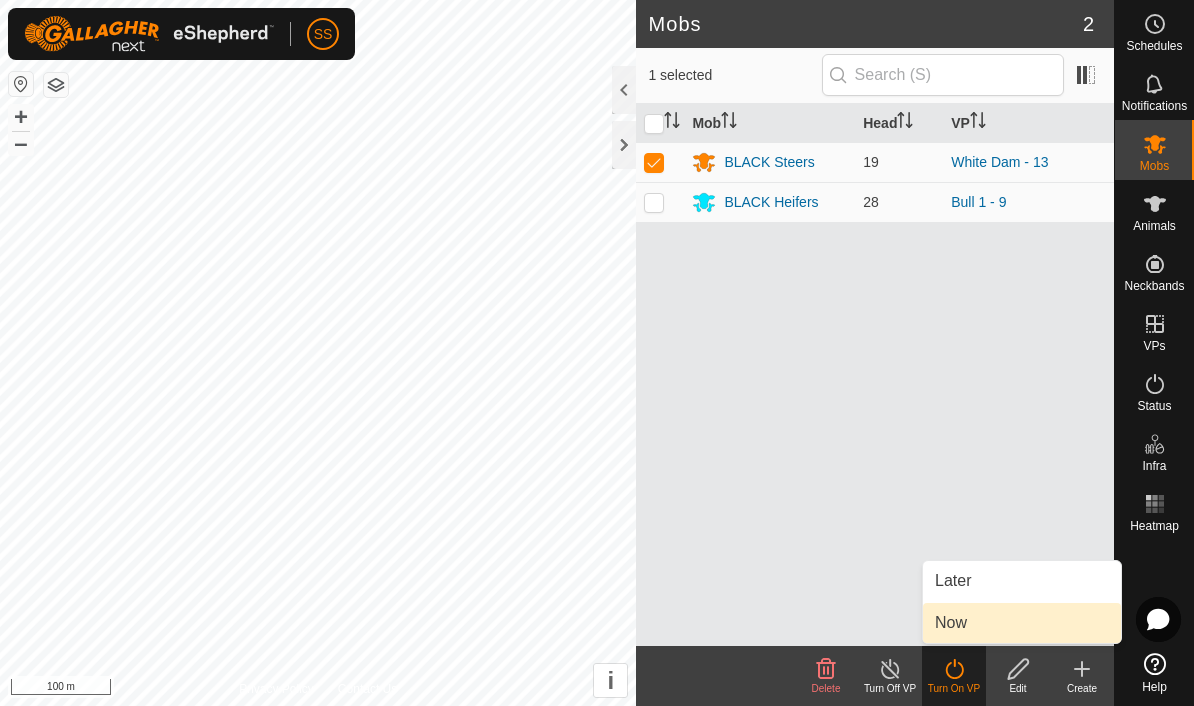 click on "Now" at bounding box center [1022, 623] 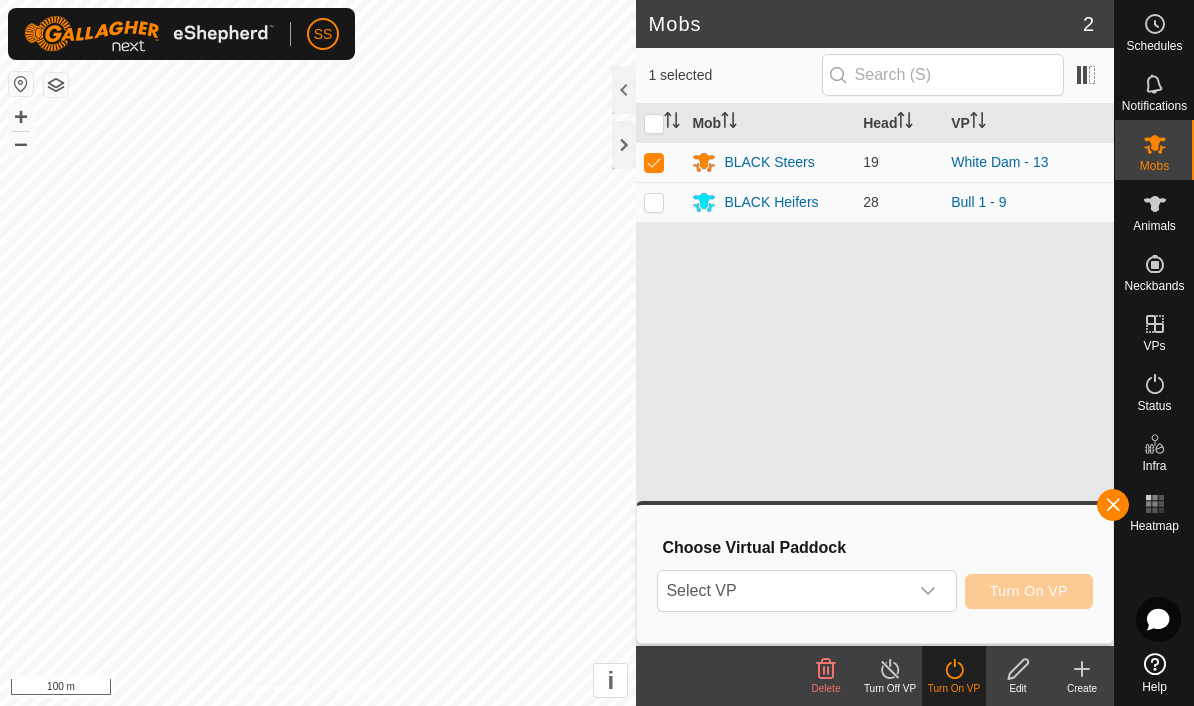 click on "Select VP" at bounding box center [782, 591] 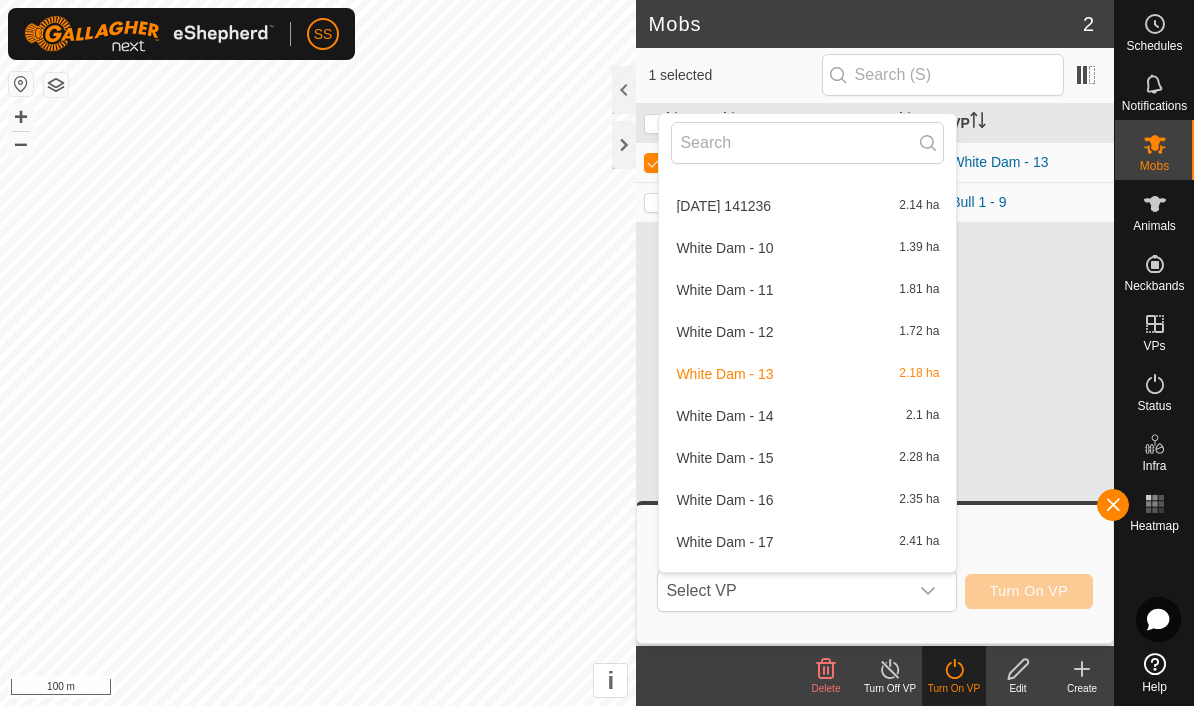 scroll, scrollTop: 863, scrollLeft: 0, axis: vertical 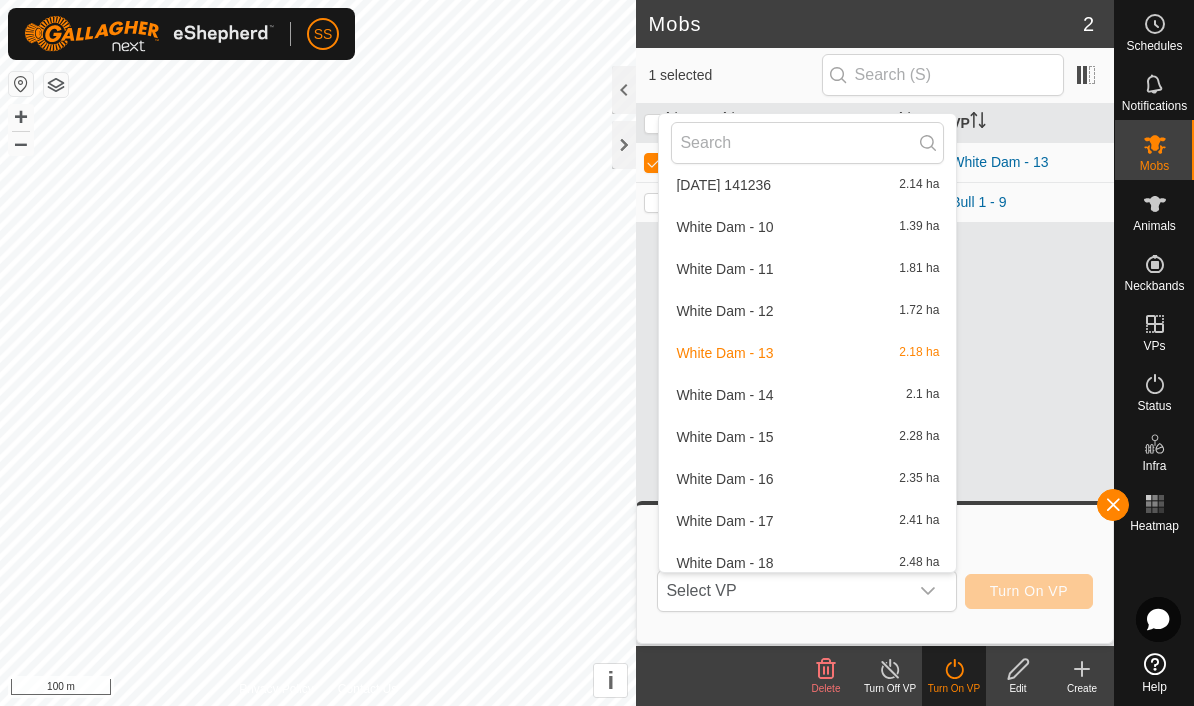 click on "White Dam - 14  2.1 ha" at bounding box center (807, 395) 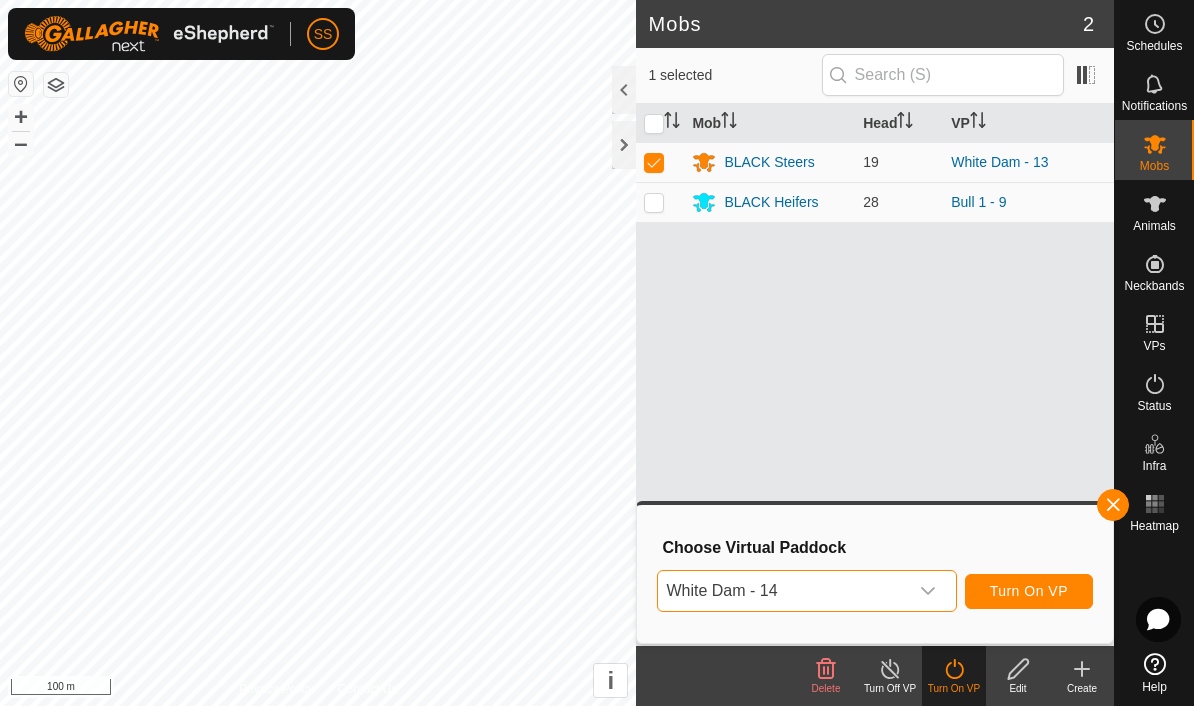click on "Turn On VP" at bounding box center [1029, 591] 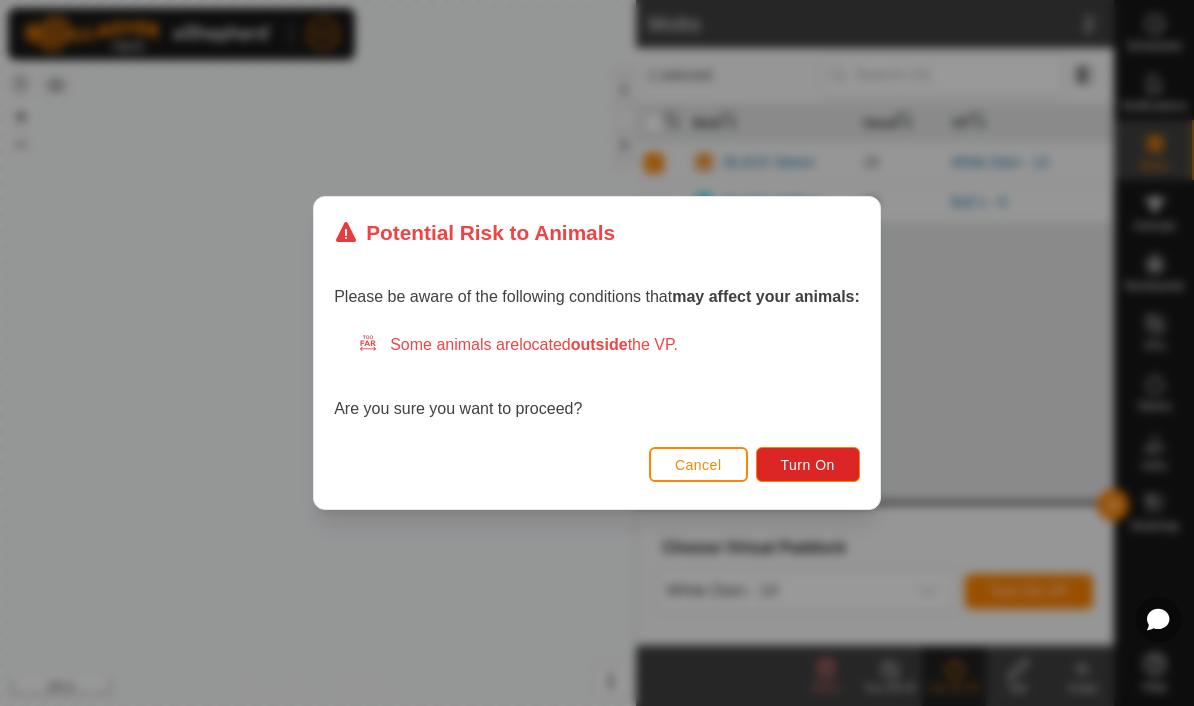 click on "Cancel" at bounding box center [698, 464] 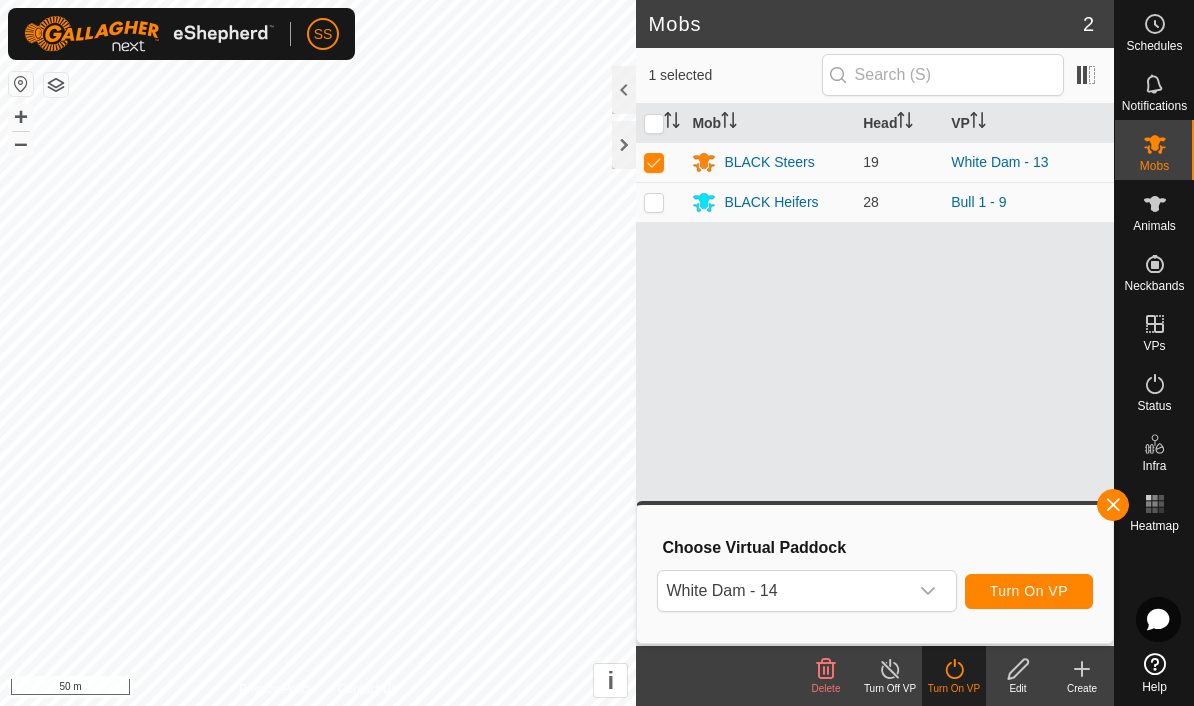 click on "Turn On VP" at bounding box center (1029, 591) 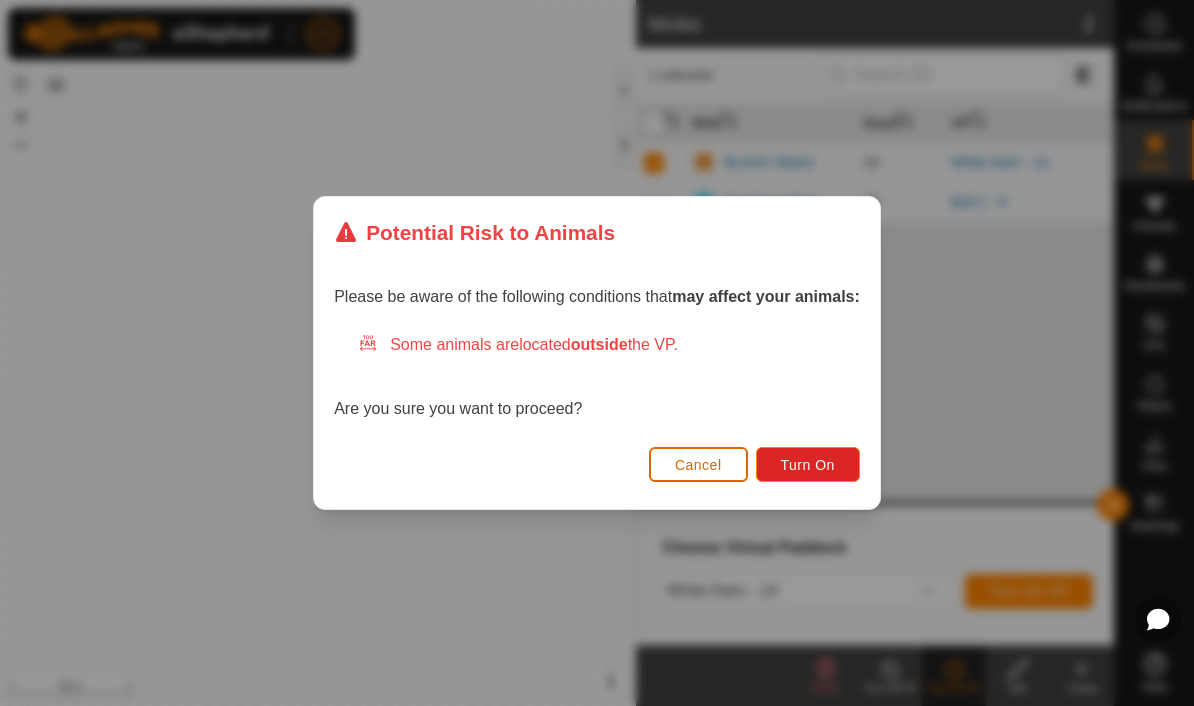 click on "Turn On" at bounding box center [808, 465] 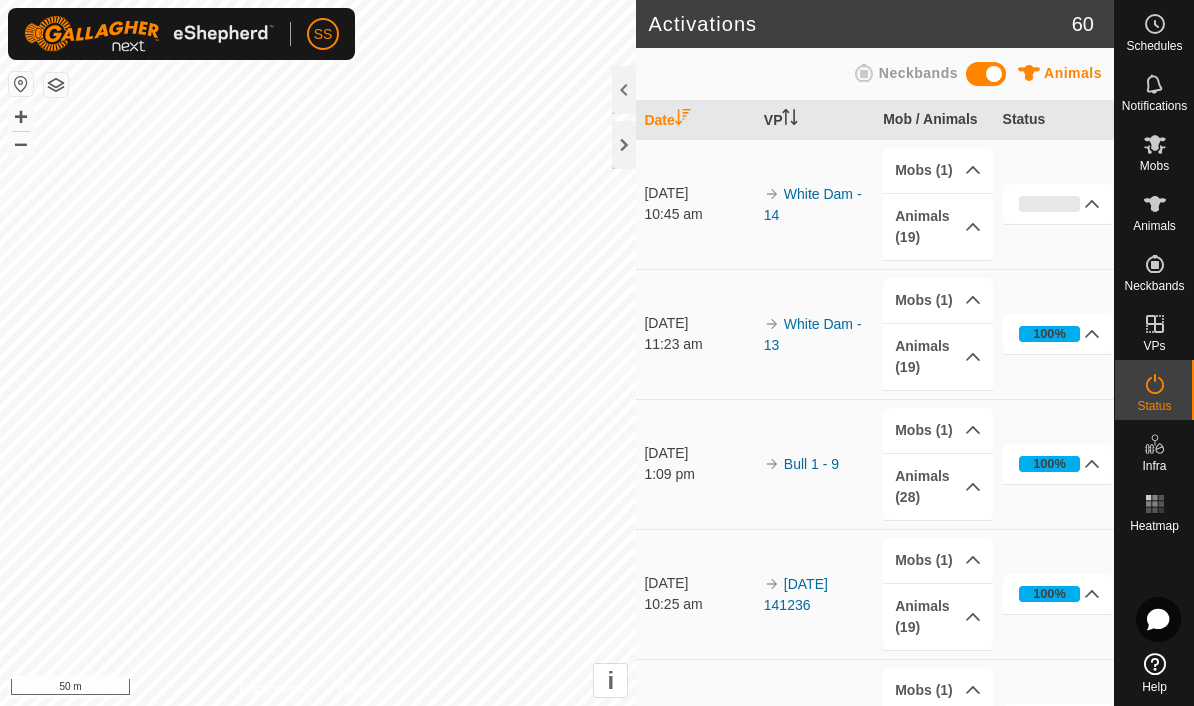 click 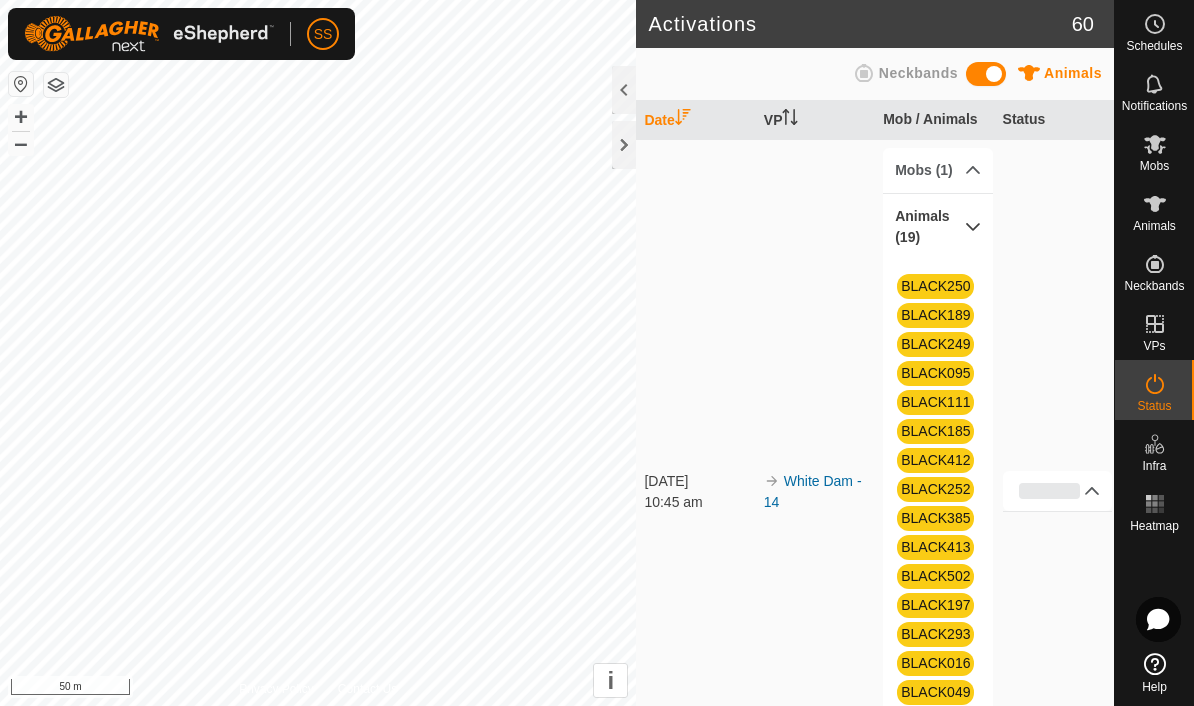 click on "Animals (19)" at bounding box center (938, 227) 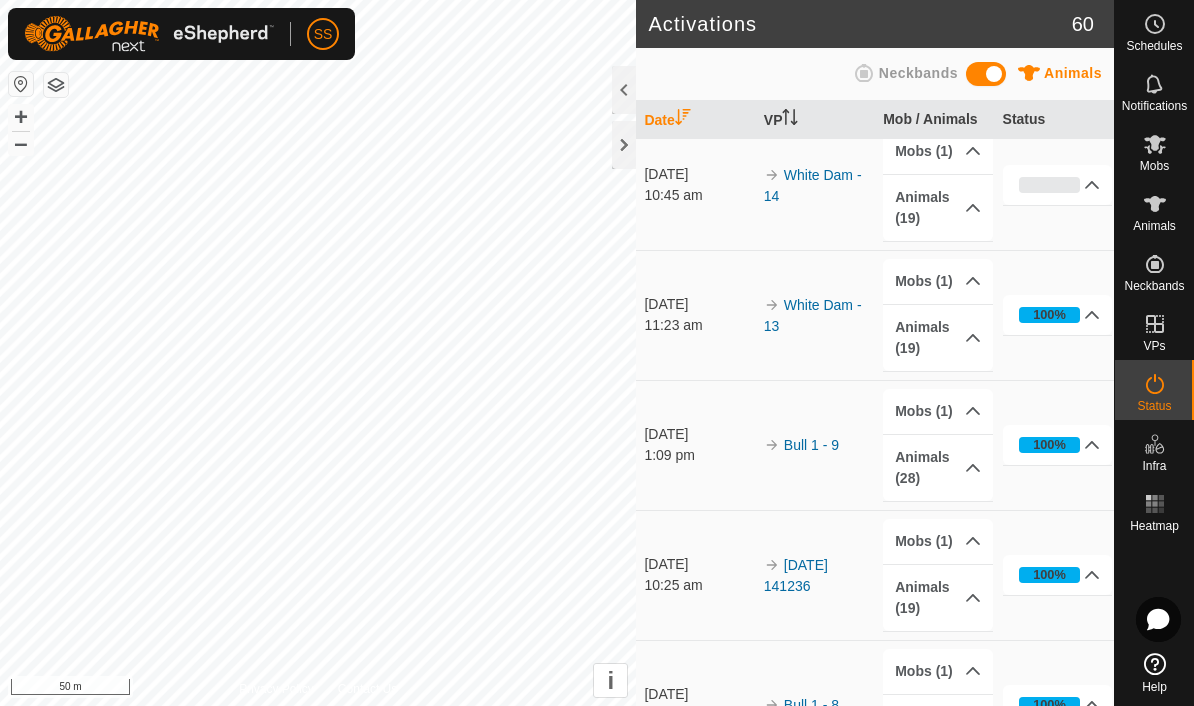 scroll, scrollTop: 16, scrollLeft: 0, axis: vertical 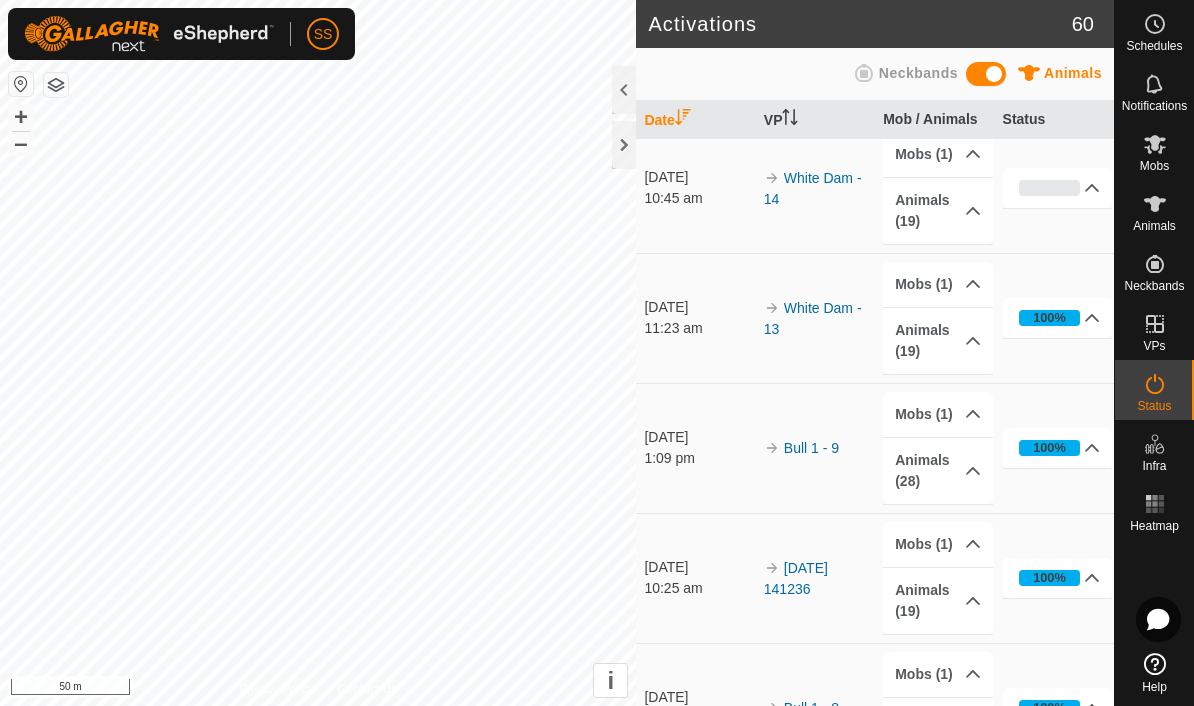 click on "10:45 am" at bounding box center [699, 198] 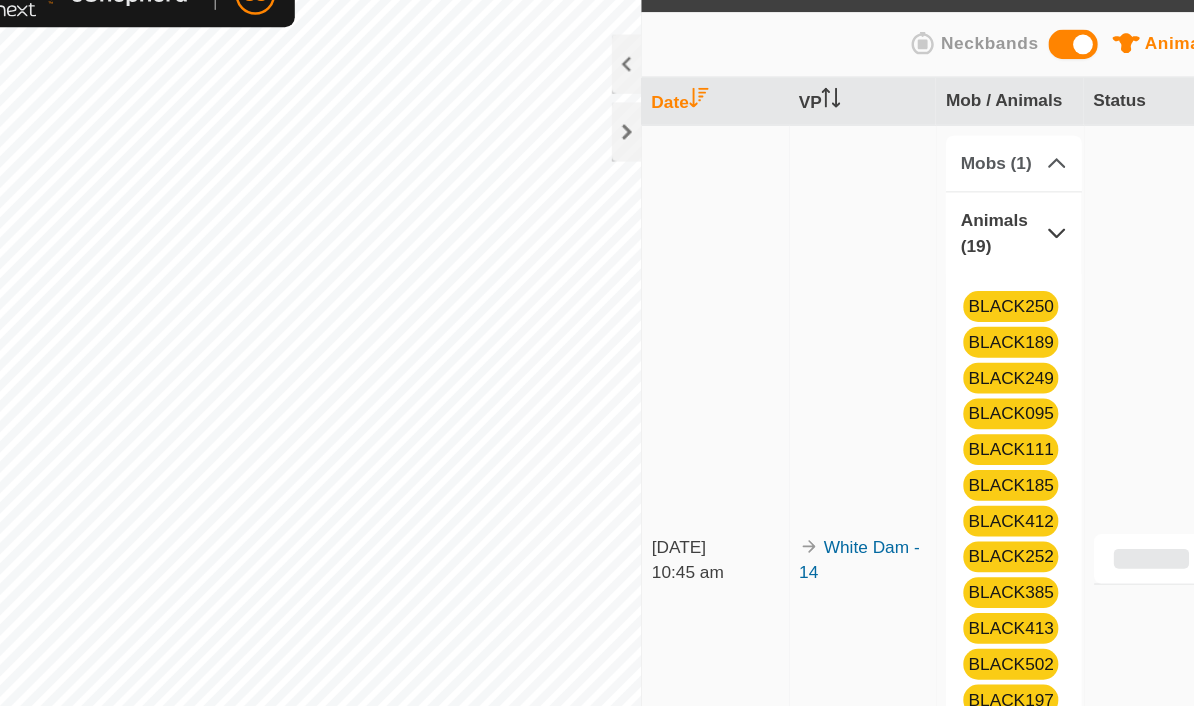 scroll, scrollTop: 0, scrollLeft: 0, axis: both 